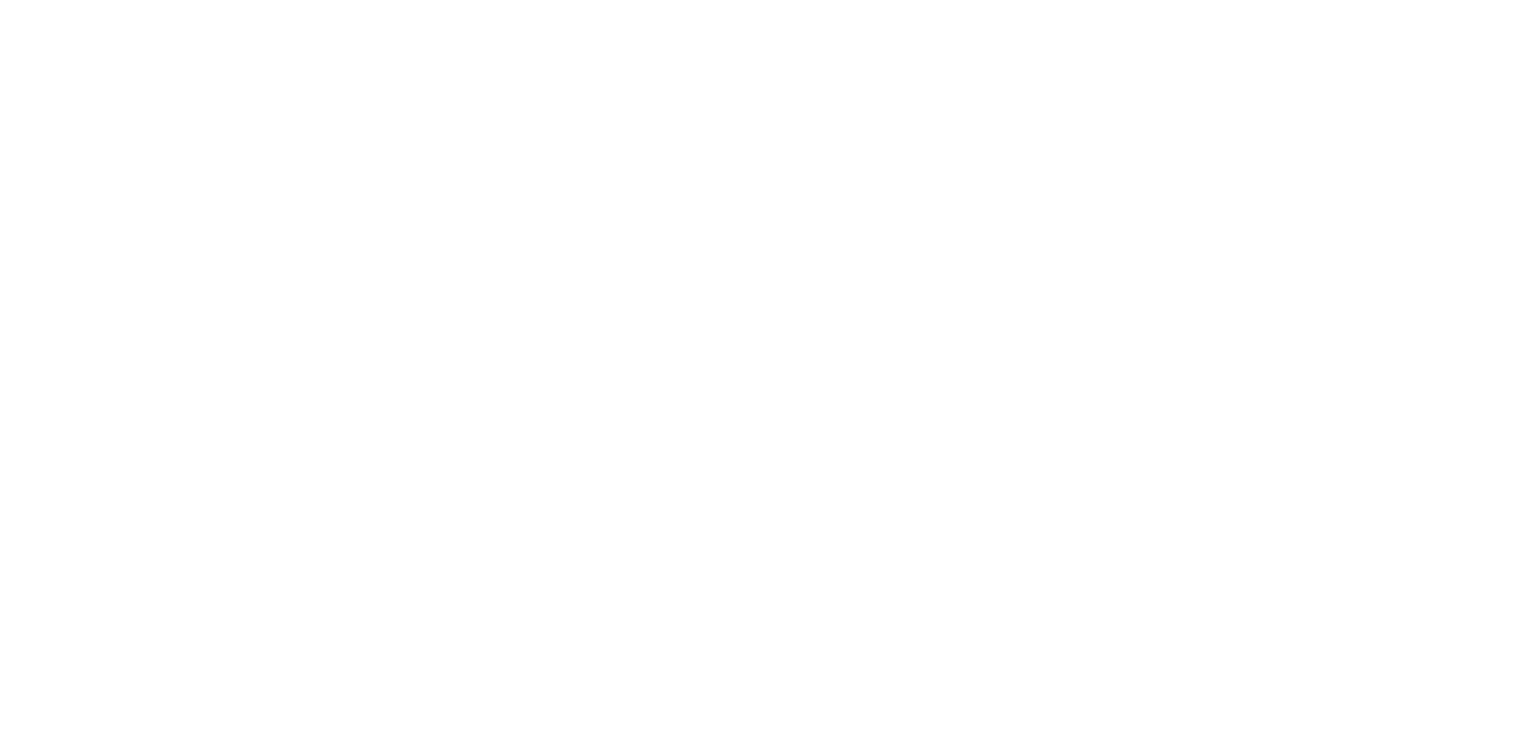 scroll, scrollTop: 0, scrollLeft: 0, axis: both 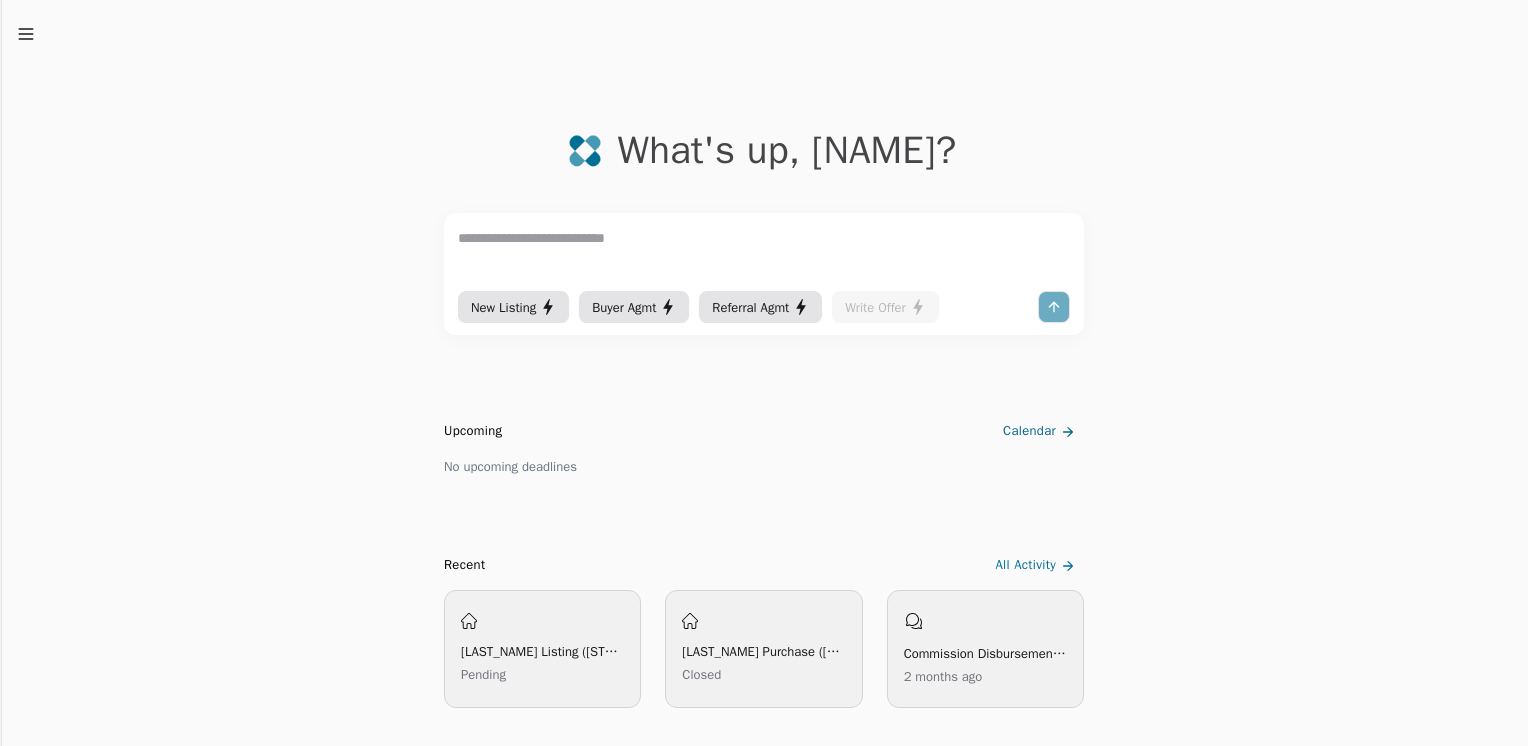 click on "Calendar" at bounding box center (1041, 431) 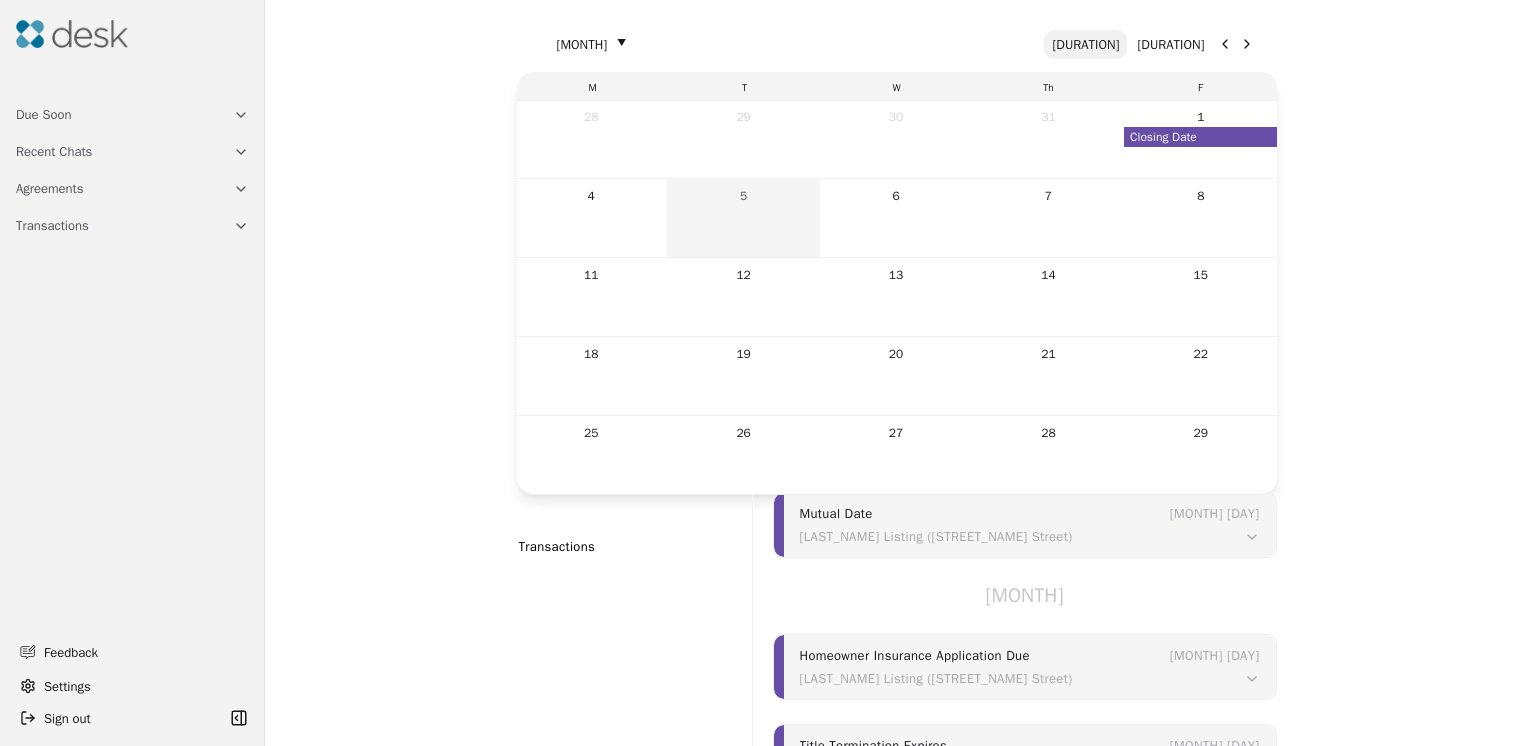 scroll, scrollTop: 0, scrollLeft: 0, axis: both 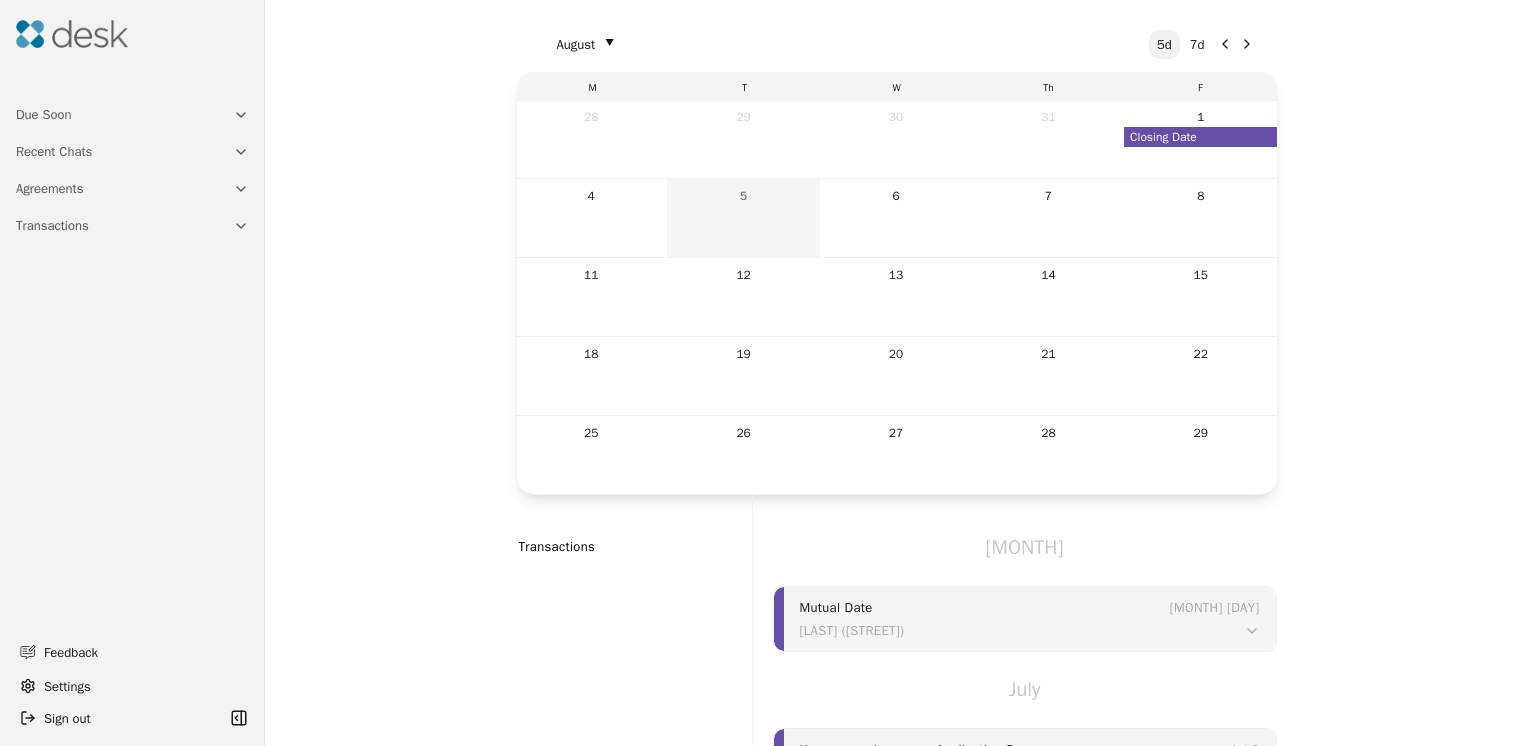 click on "Transactions" at bounding box center [132, 225] 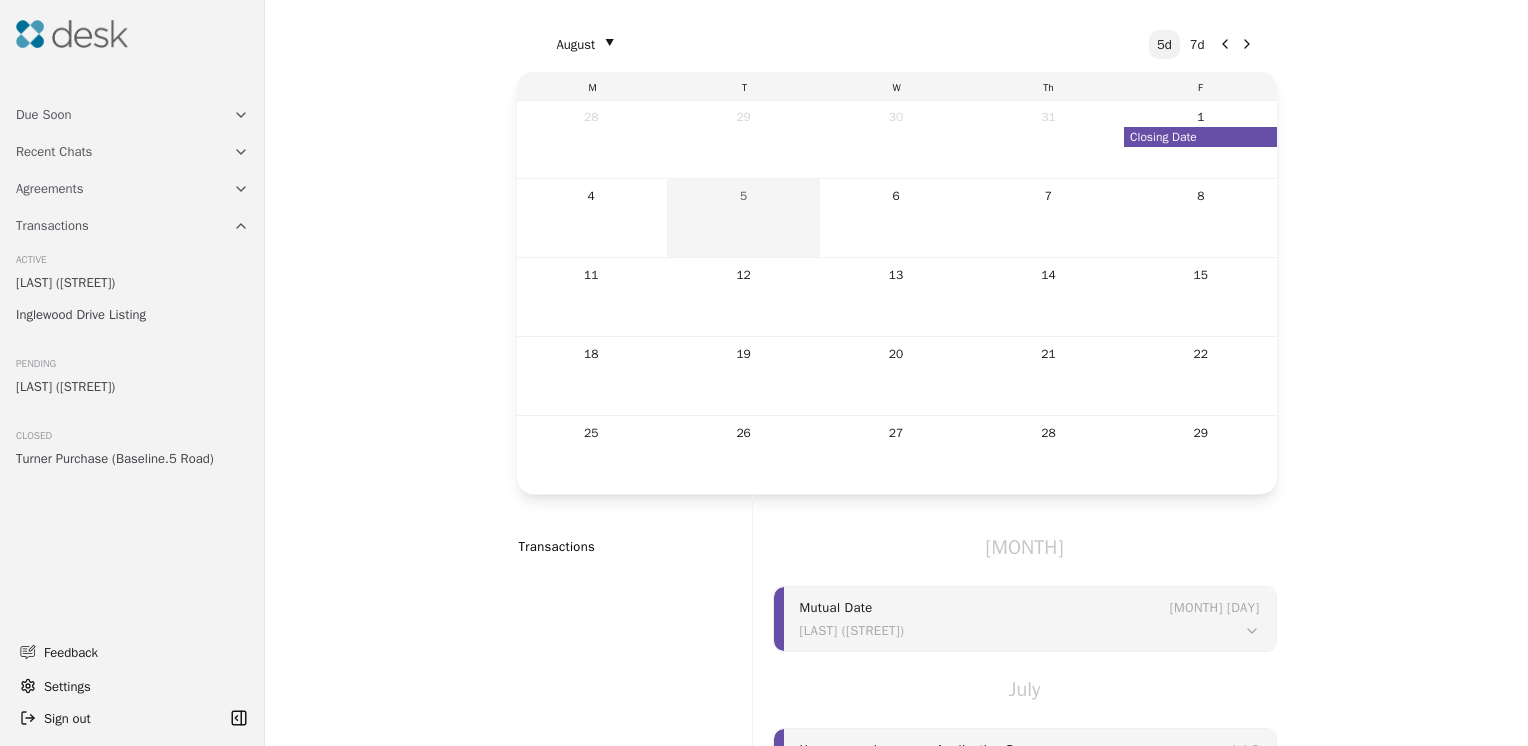 click on "[LAST] ([STREET])" at bounding box center (65, 386) 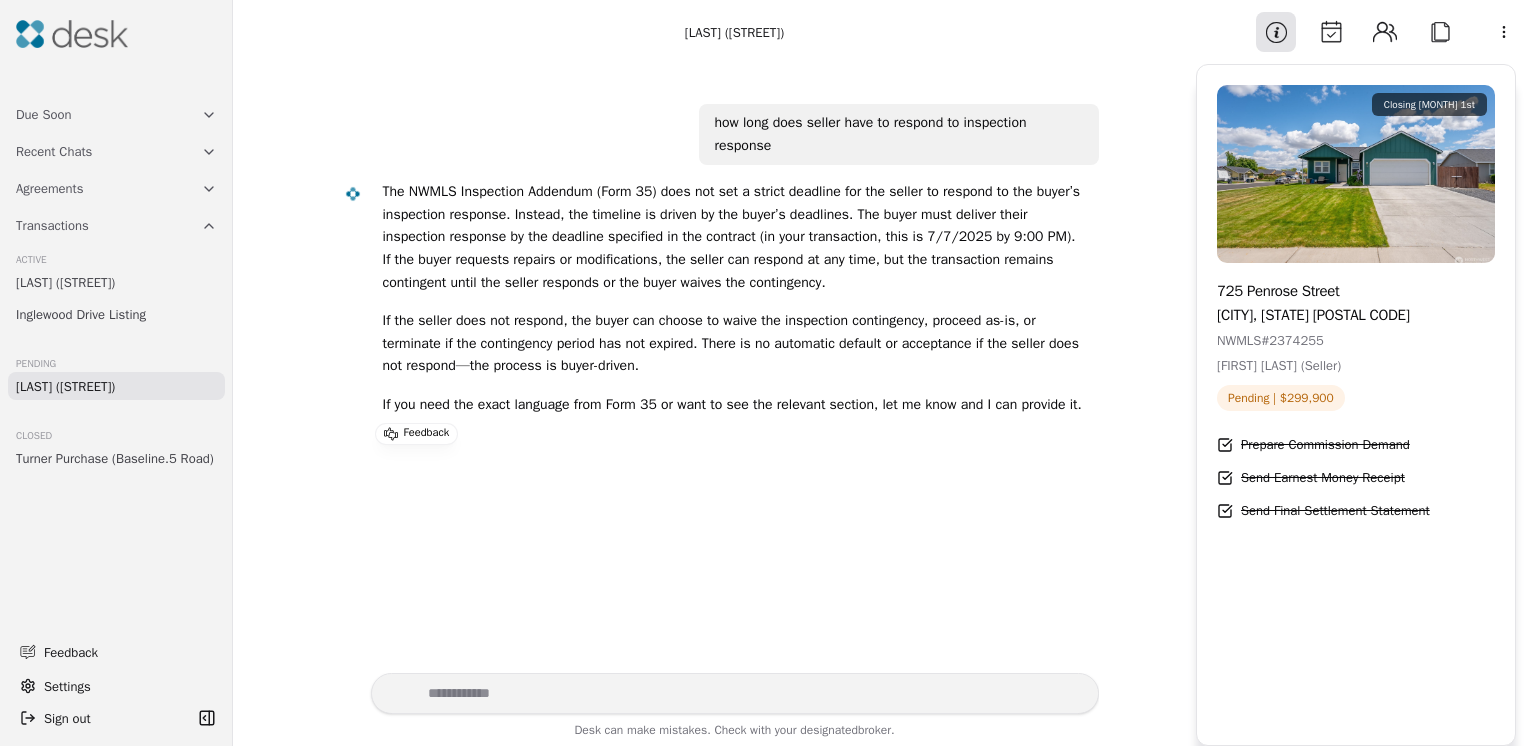 click on "Attach" at bounding box center [1440, 32] 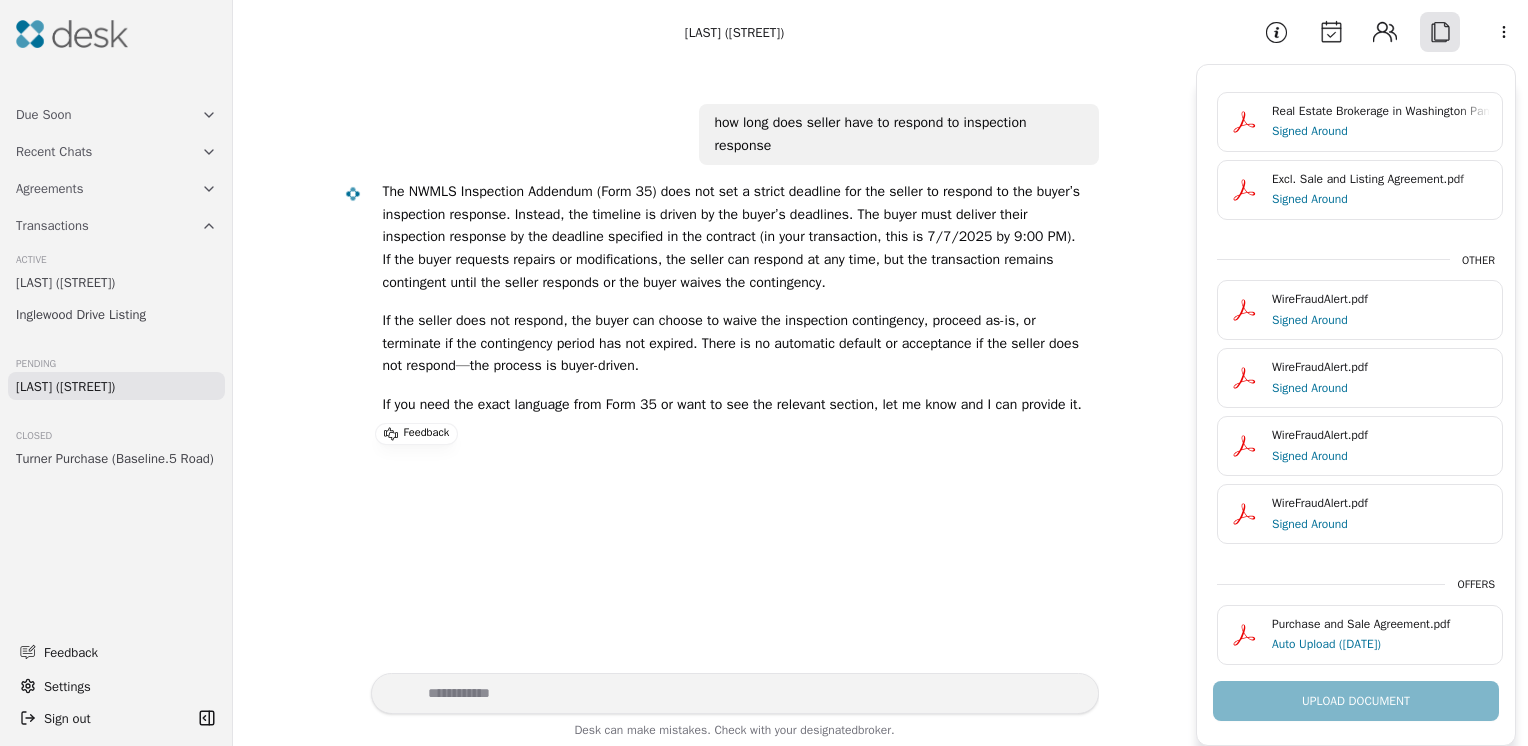 scroll, scrollTop: 1072, scrollLeft: 0, axis: vertical 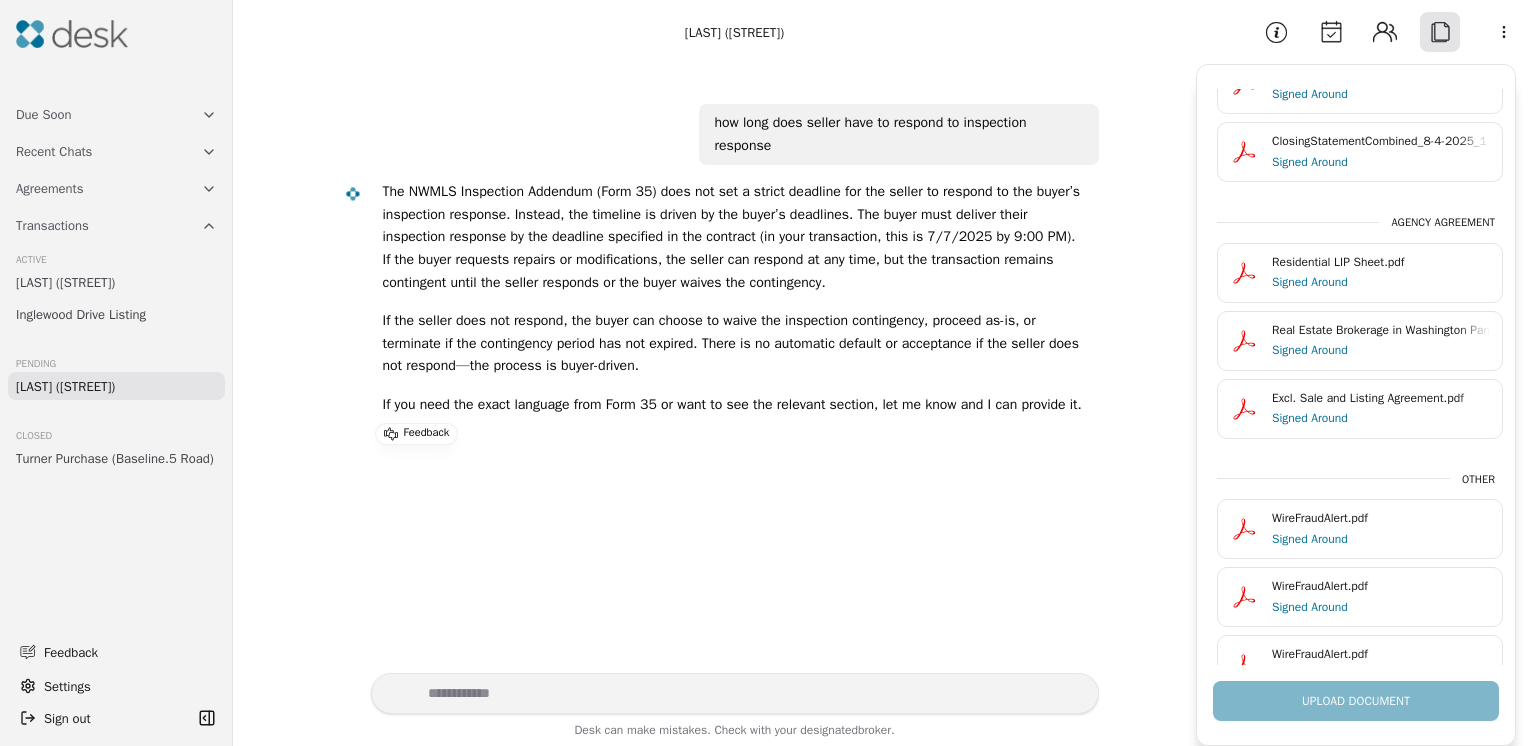 click on "Real Estate Brokerage in Washington Pamphlet - [NUMBER] [STREET], [CITY], [STATE]-[POSTAL CODE].pdf" at bounding box center [1381, 330] 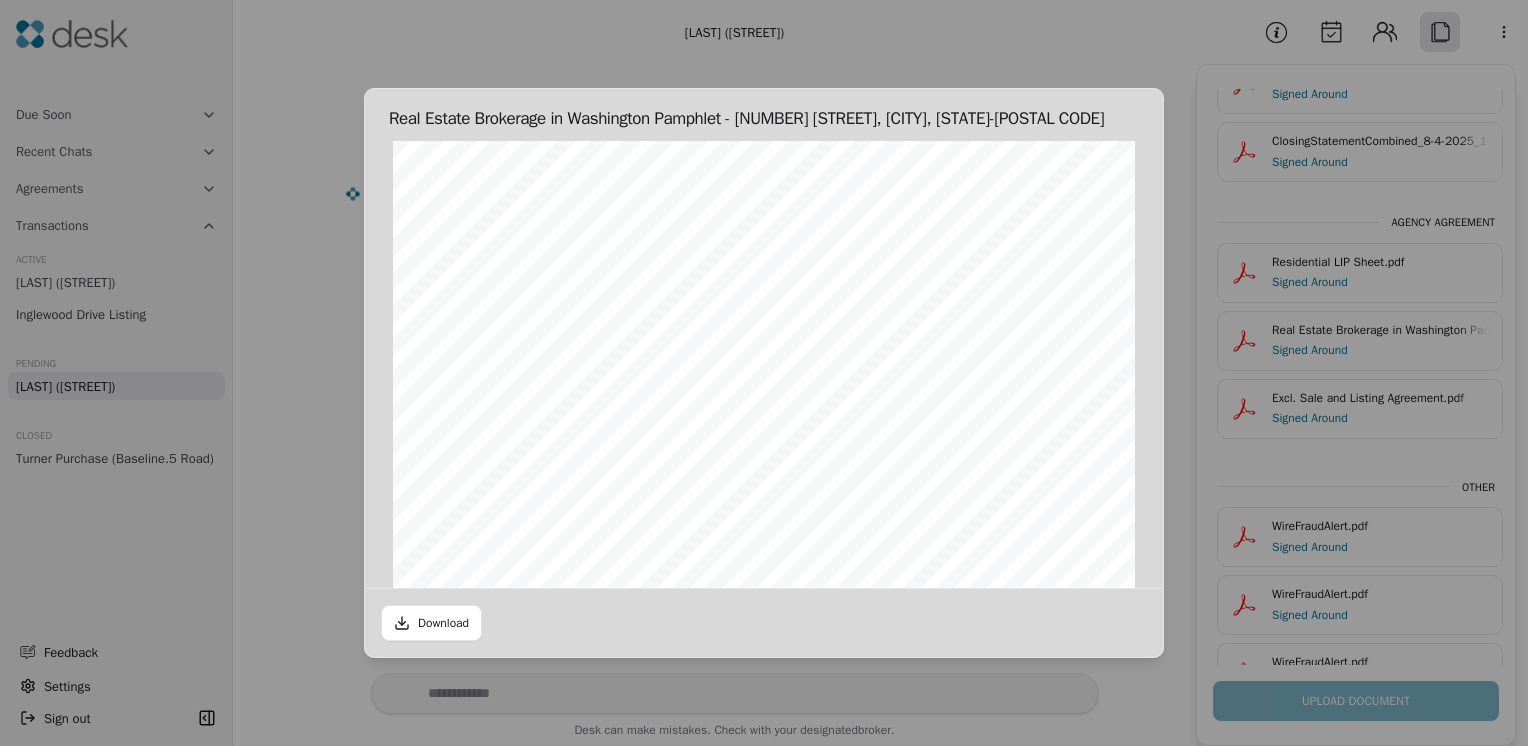 scroll, scrollTop: 0, scrollLeft: 0, axis: both 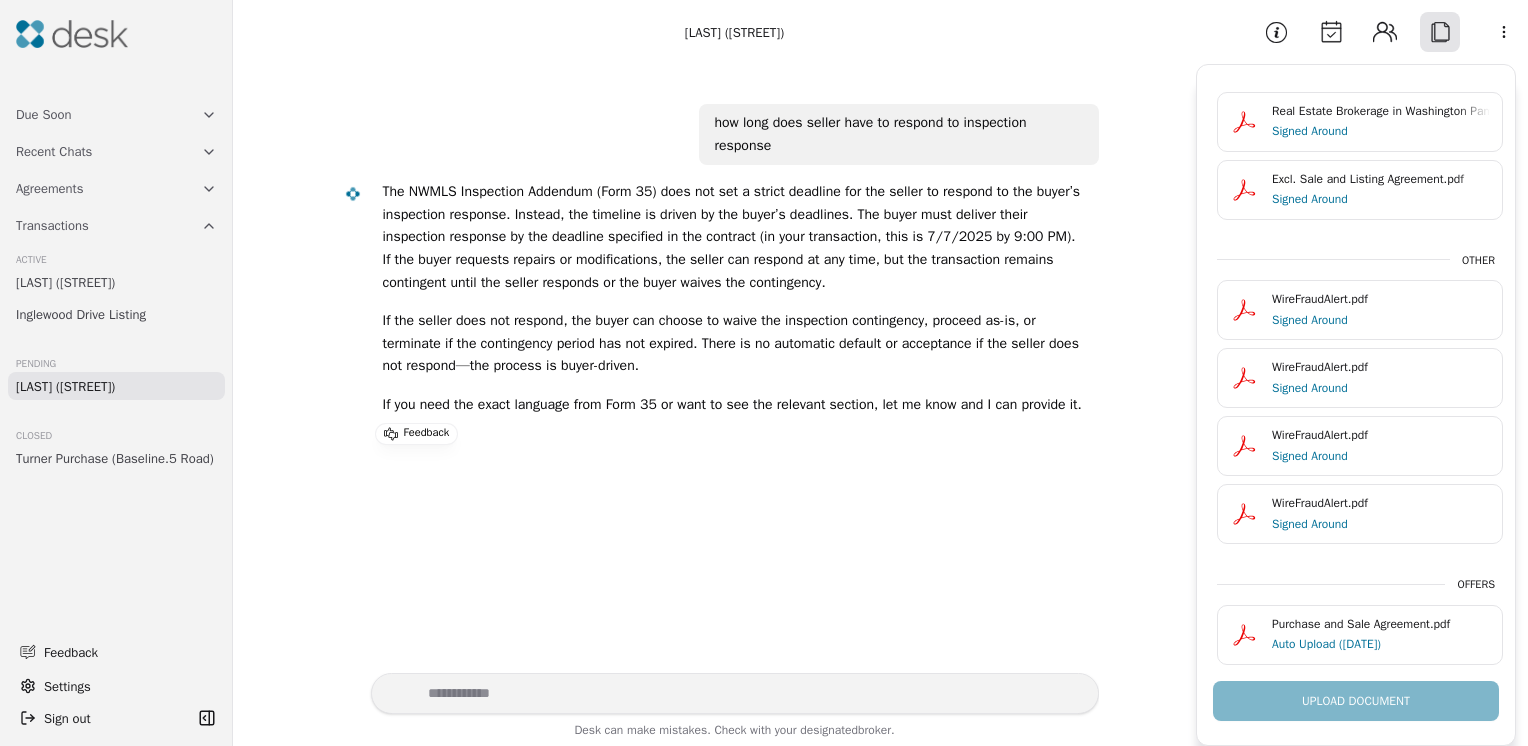 click on "WireFraudAlert.pdf" at bounding box center (1381, 299) 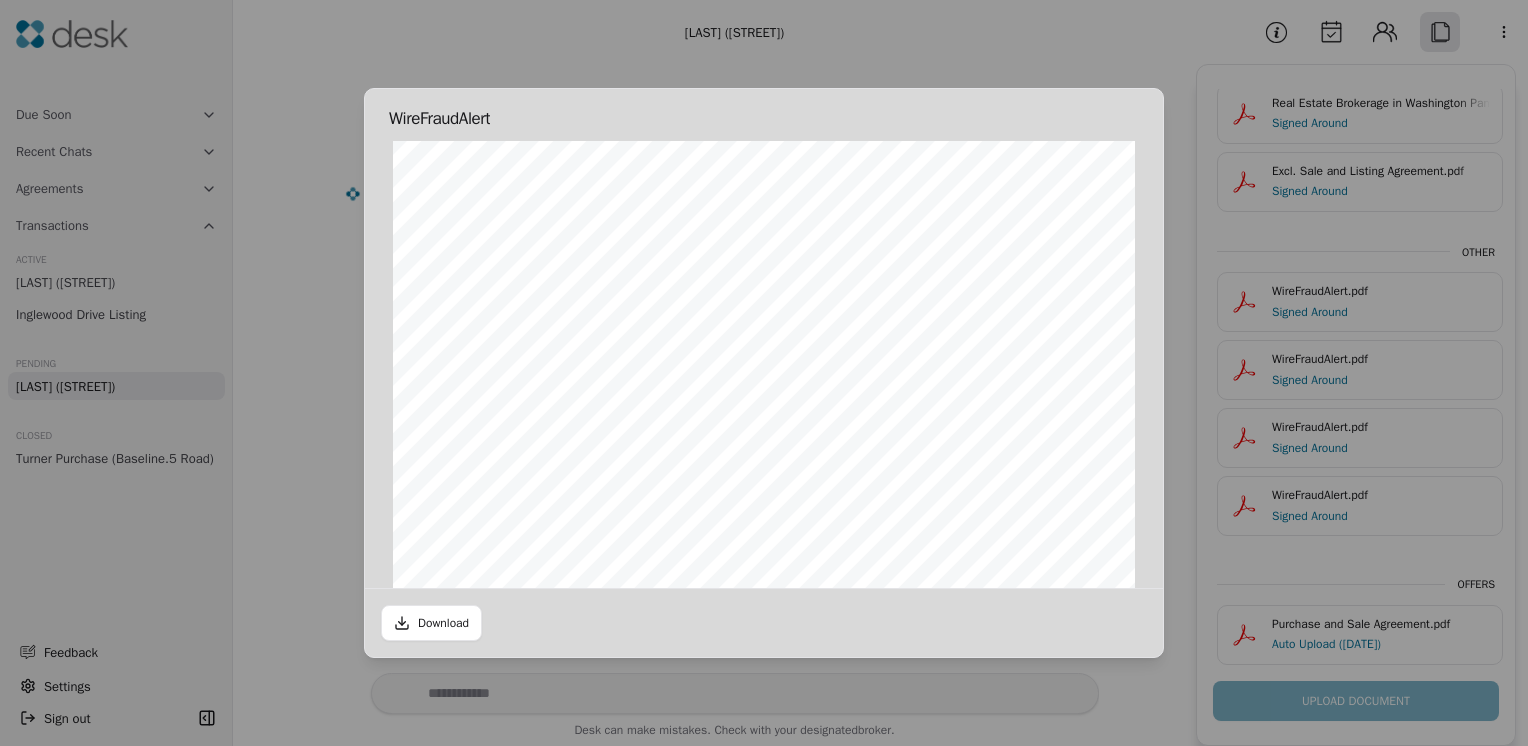 scroll, scrollTop: 0, scrollLeft: 0, axis: both 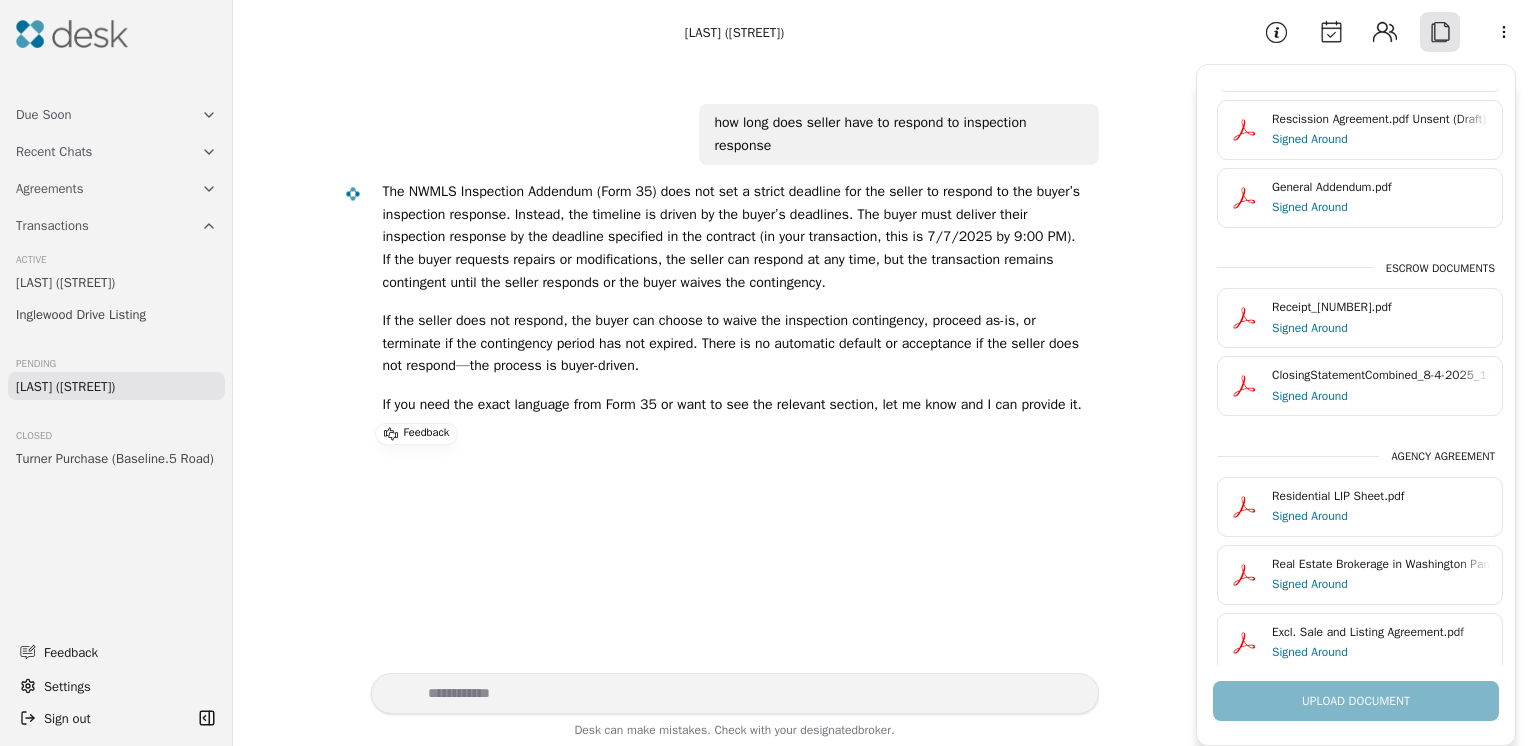 click on "ClosingStatementCombined_8-4-2025_11-49.pdf" at bounding box center [1381, 375] 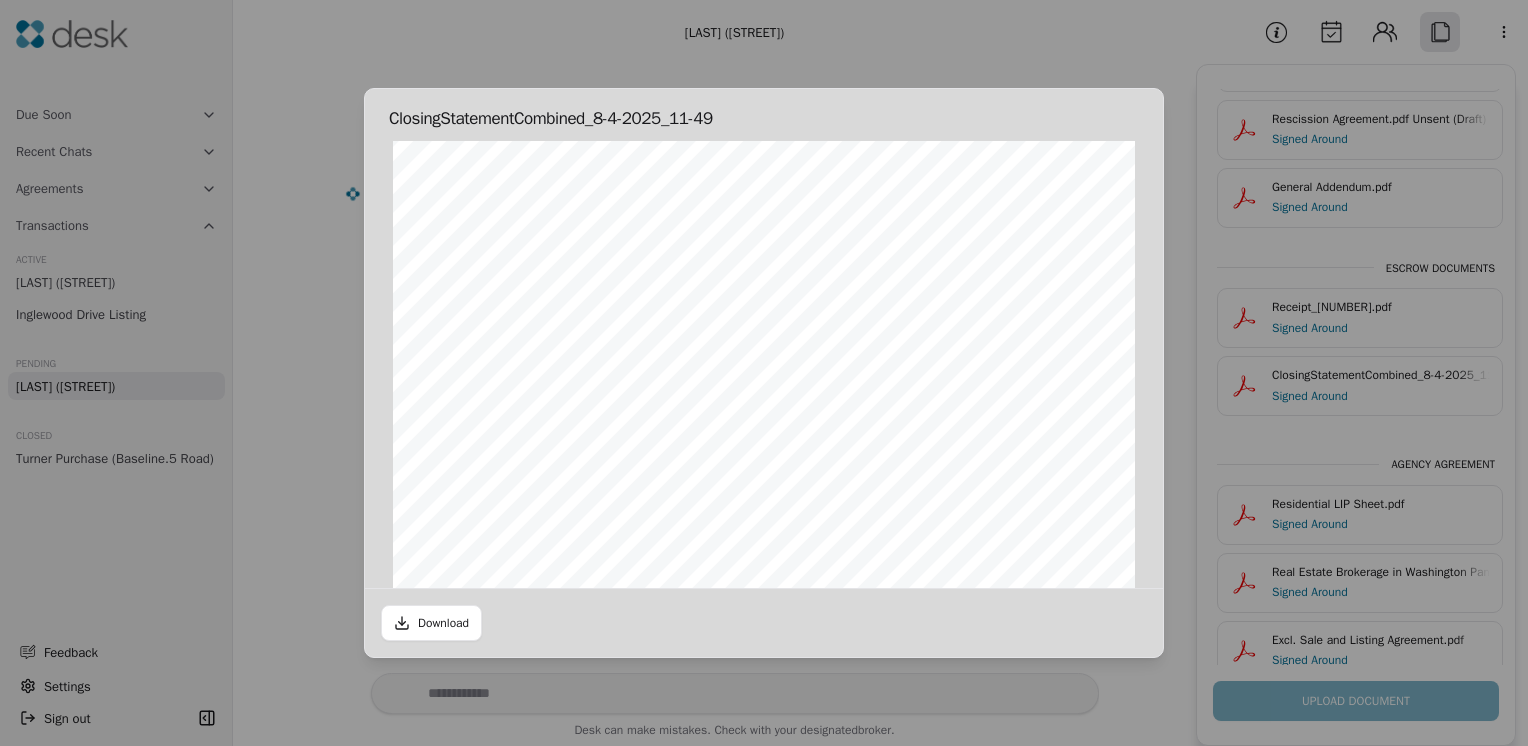 scroll, scrollTop: 0, scrollLeft: 0, axis: both 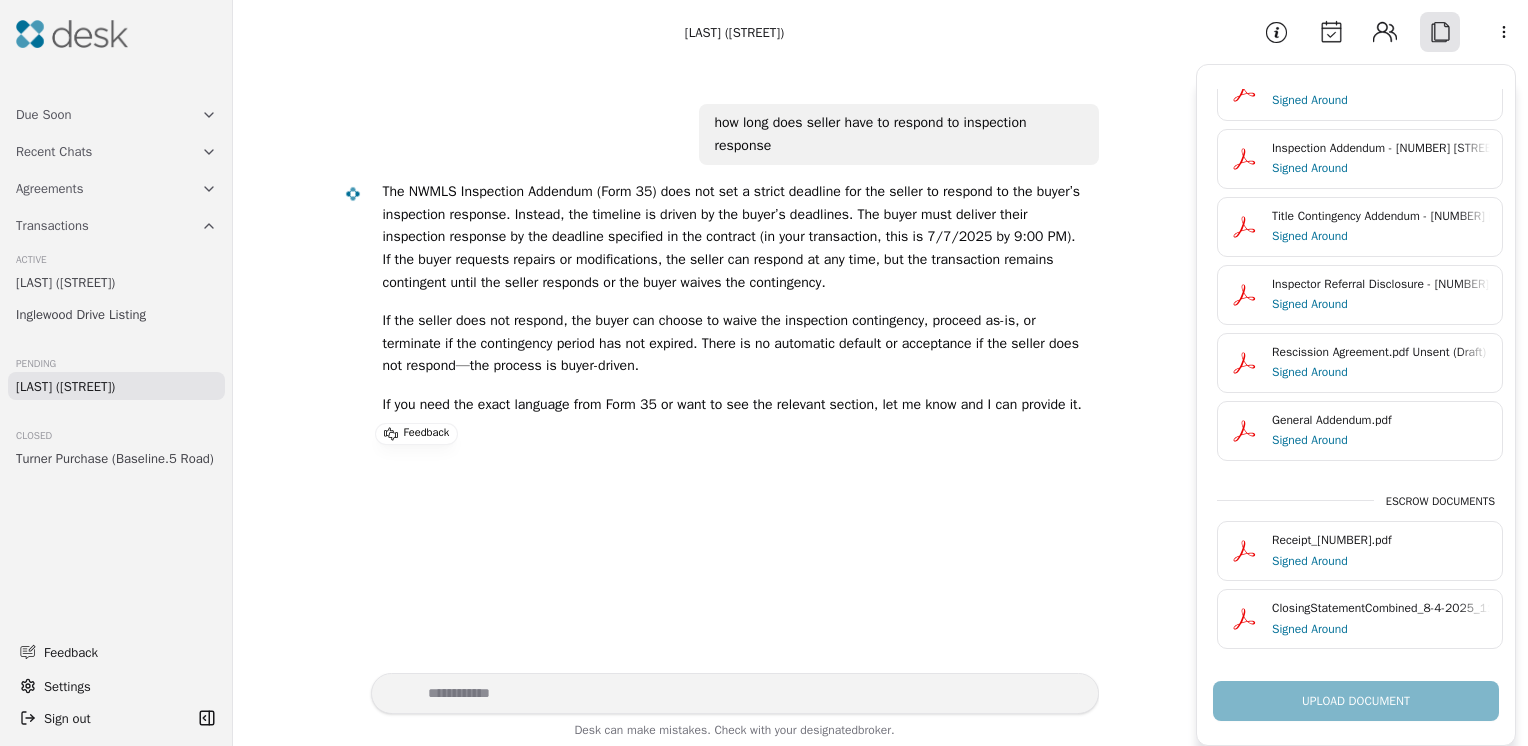 click on "General Addendum.pdf" at bounding box center [1381, 420] 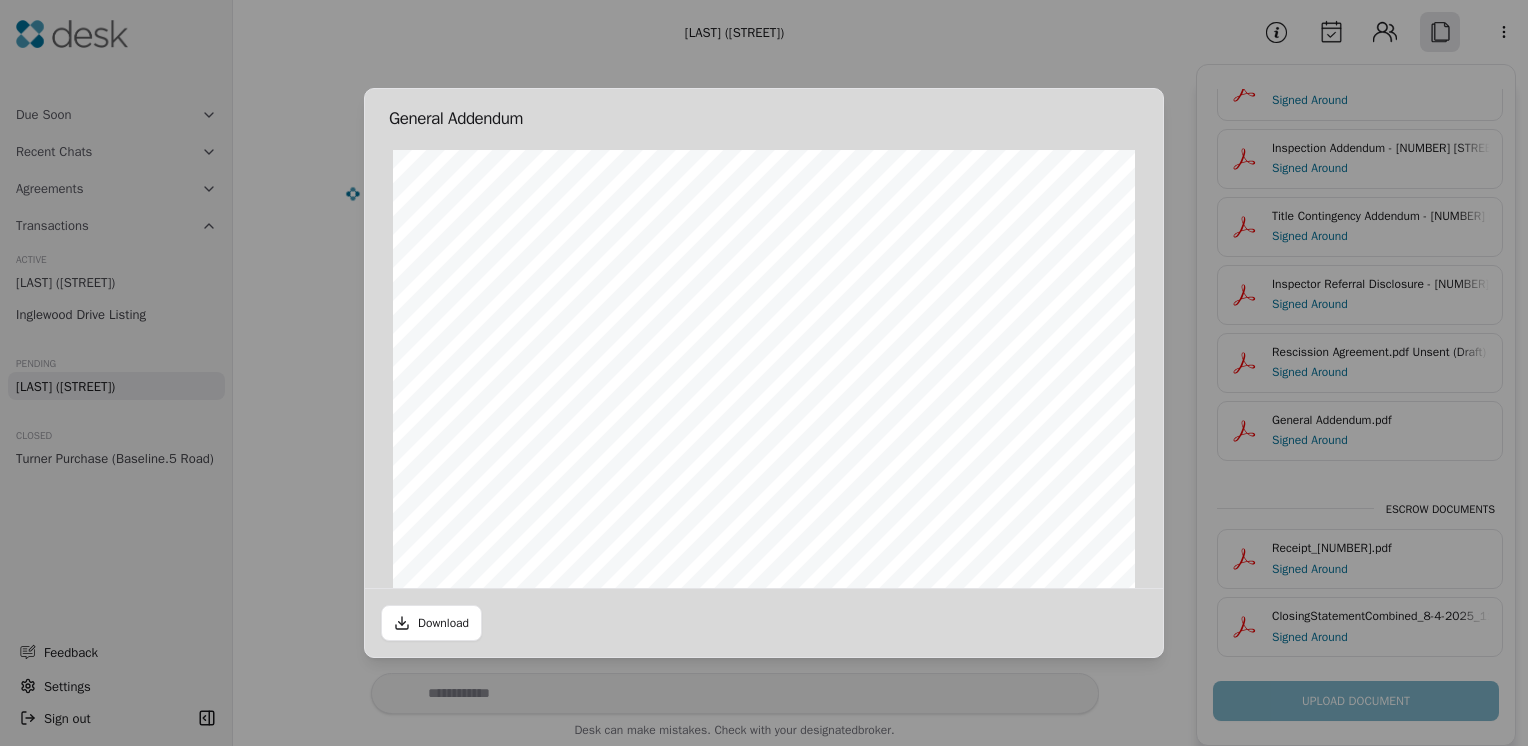 scroll, scrollTop: 0, scrollLeft: 0, axis: both 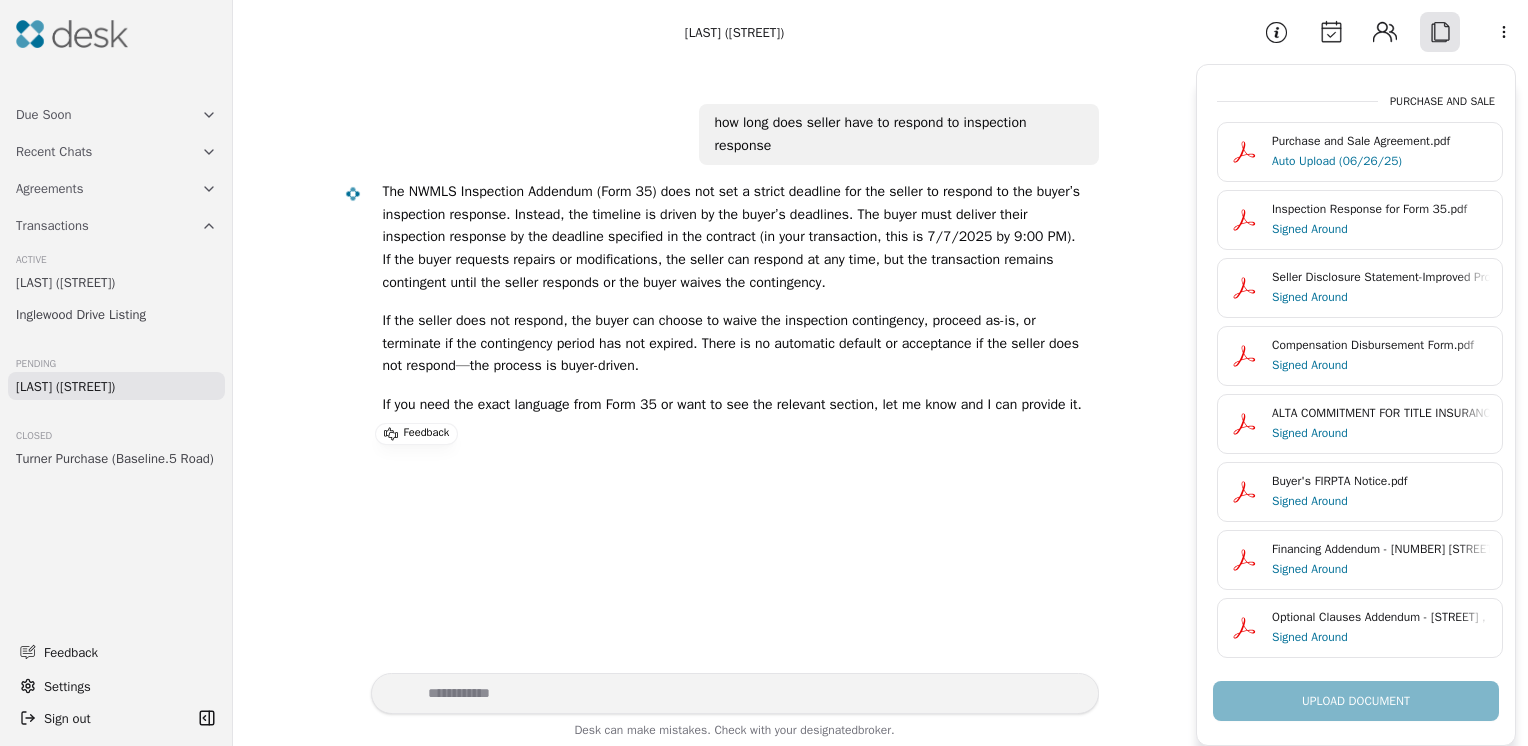 click on "Purchase and Sale Agreement.pdf" at bounding box center [1381, 141] 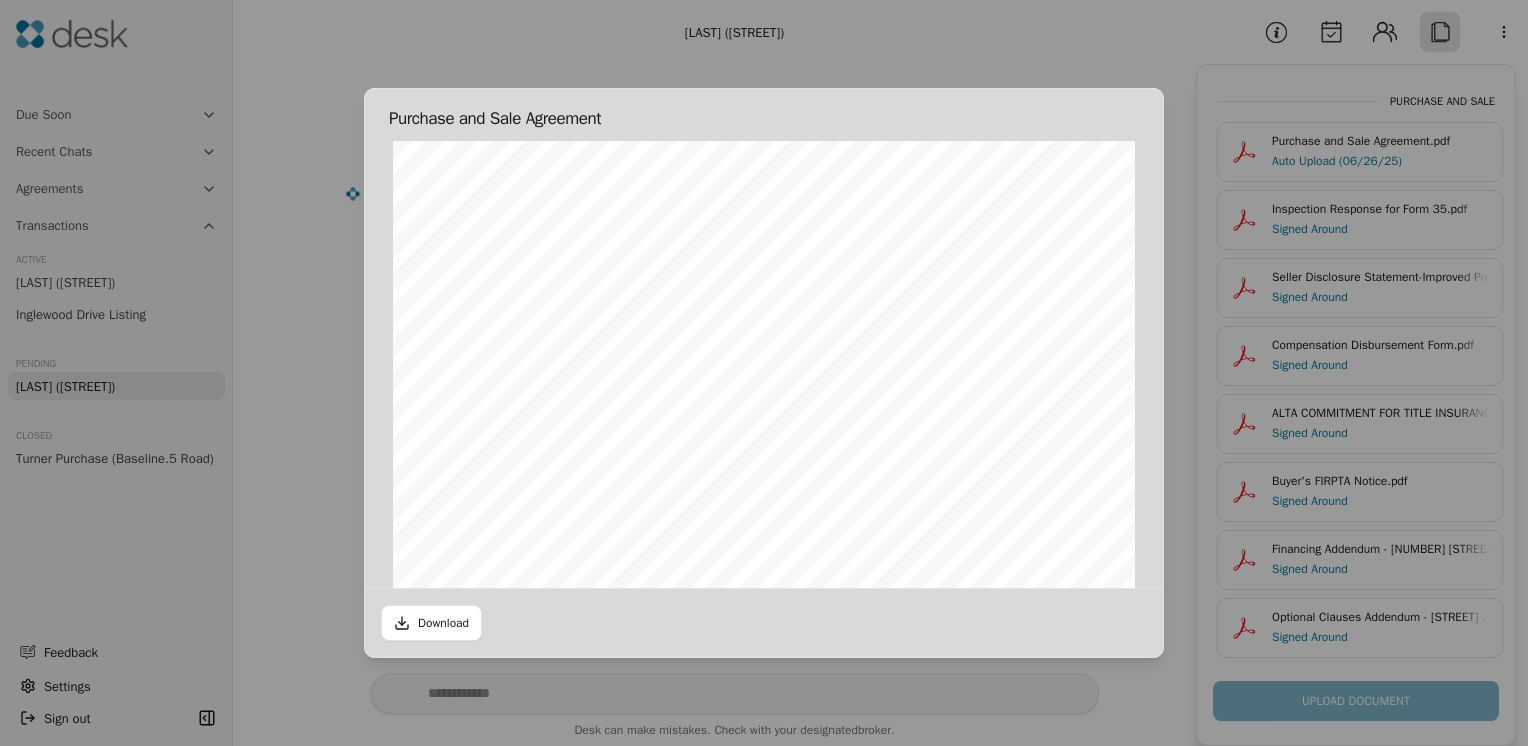 scroll, scrollTop: 0, scrollLeft: 0, axis: both 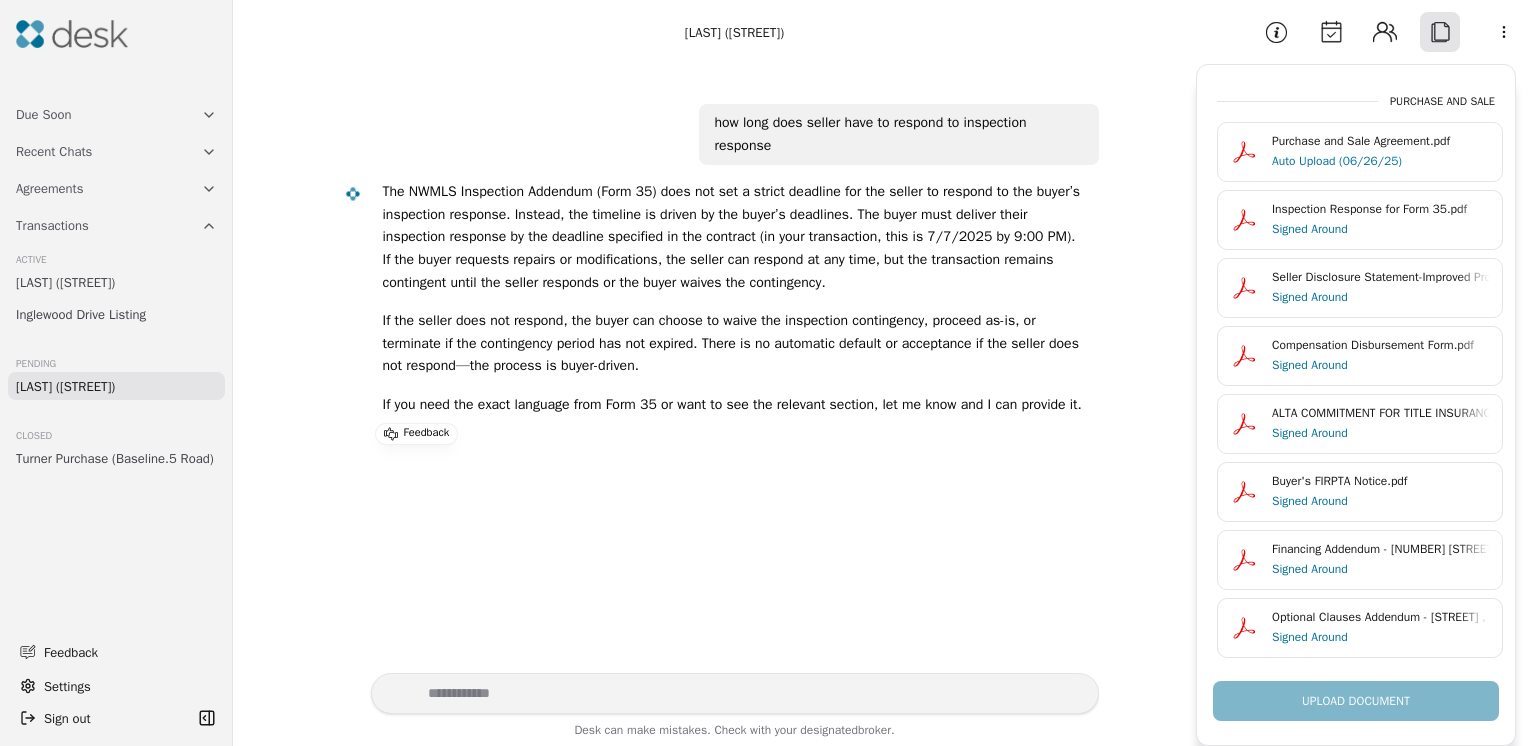click on "Compensation Disbursement Form.pdf" at bounding box center (1381, 345) 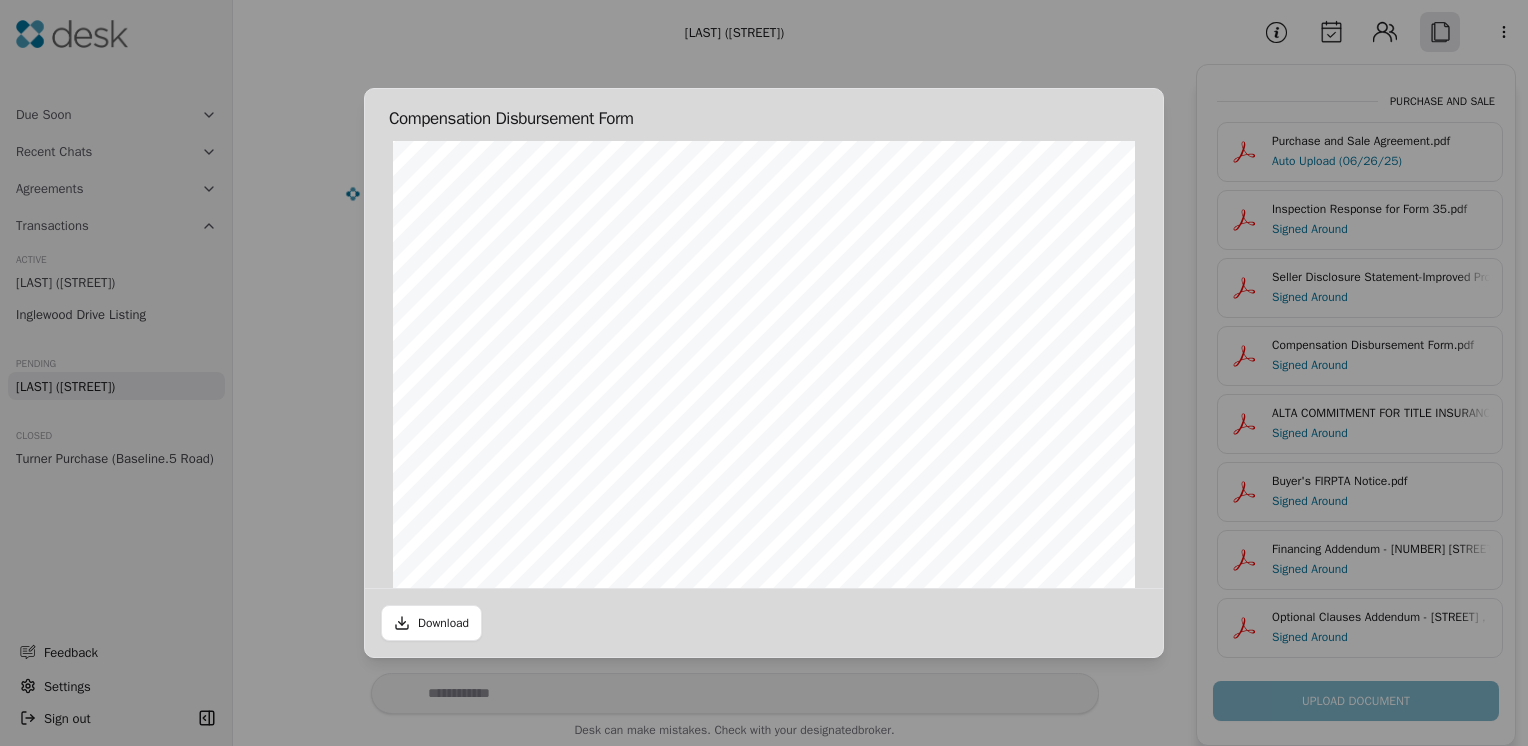 scroll, scrollTop: 0, scrollLeft: 0, axis: both 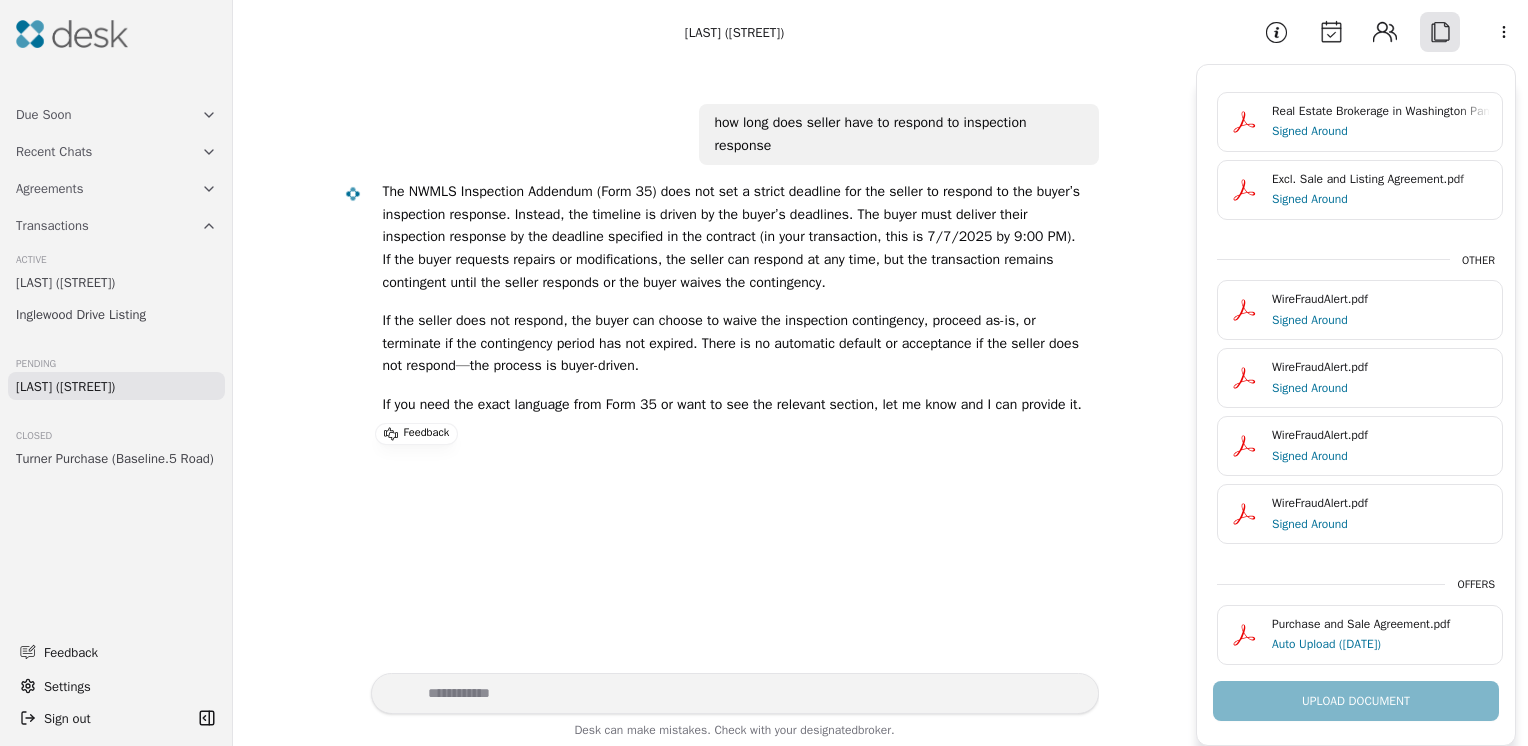 click on "Calendar" at bounding box center [1331, 32] 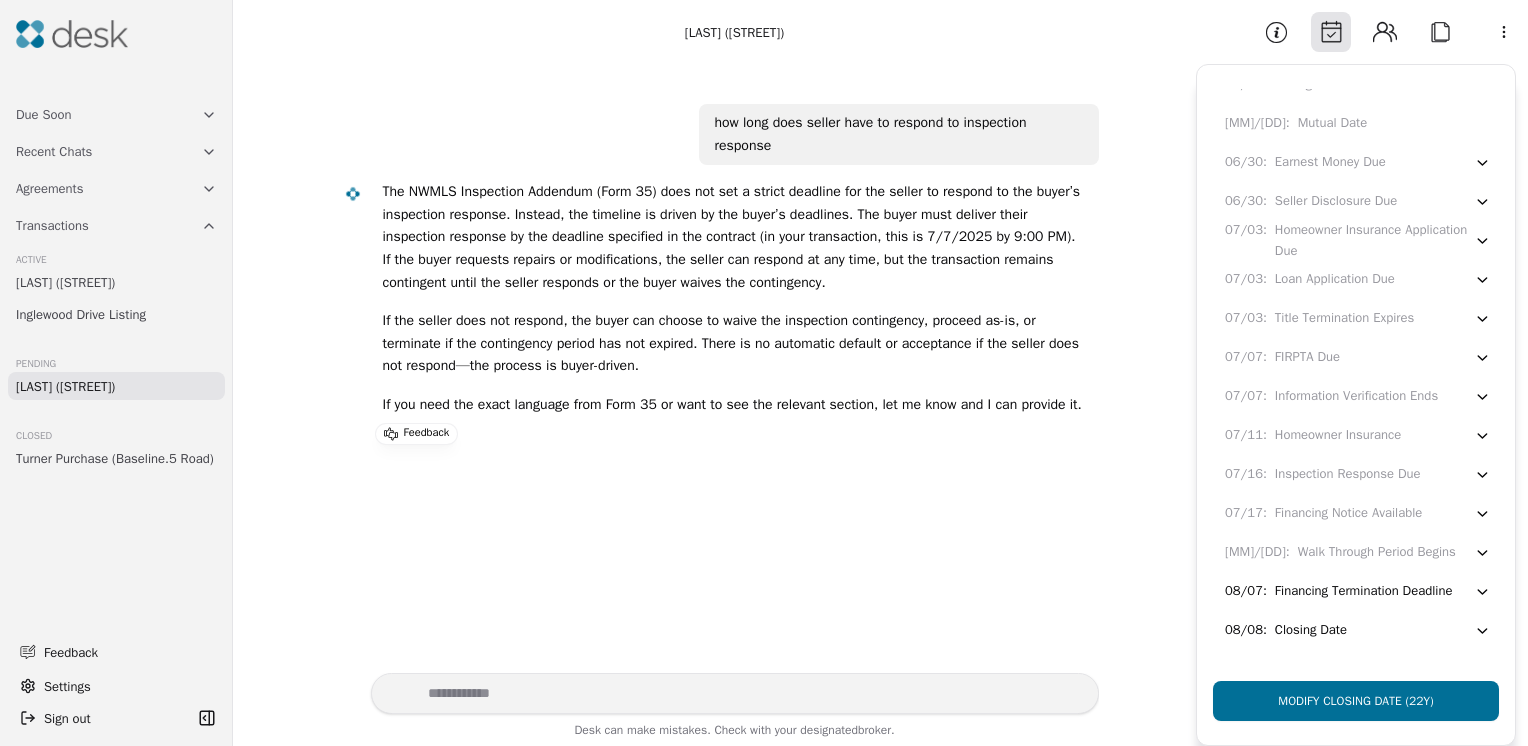 scroll, scrollTop: 0, scrollLeft: 0, axis: both 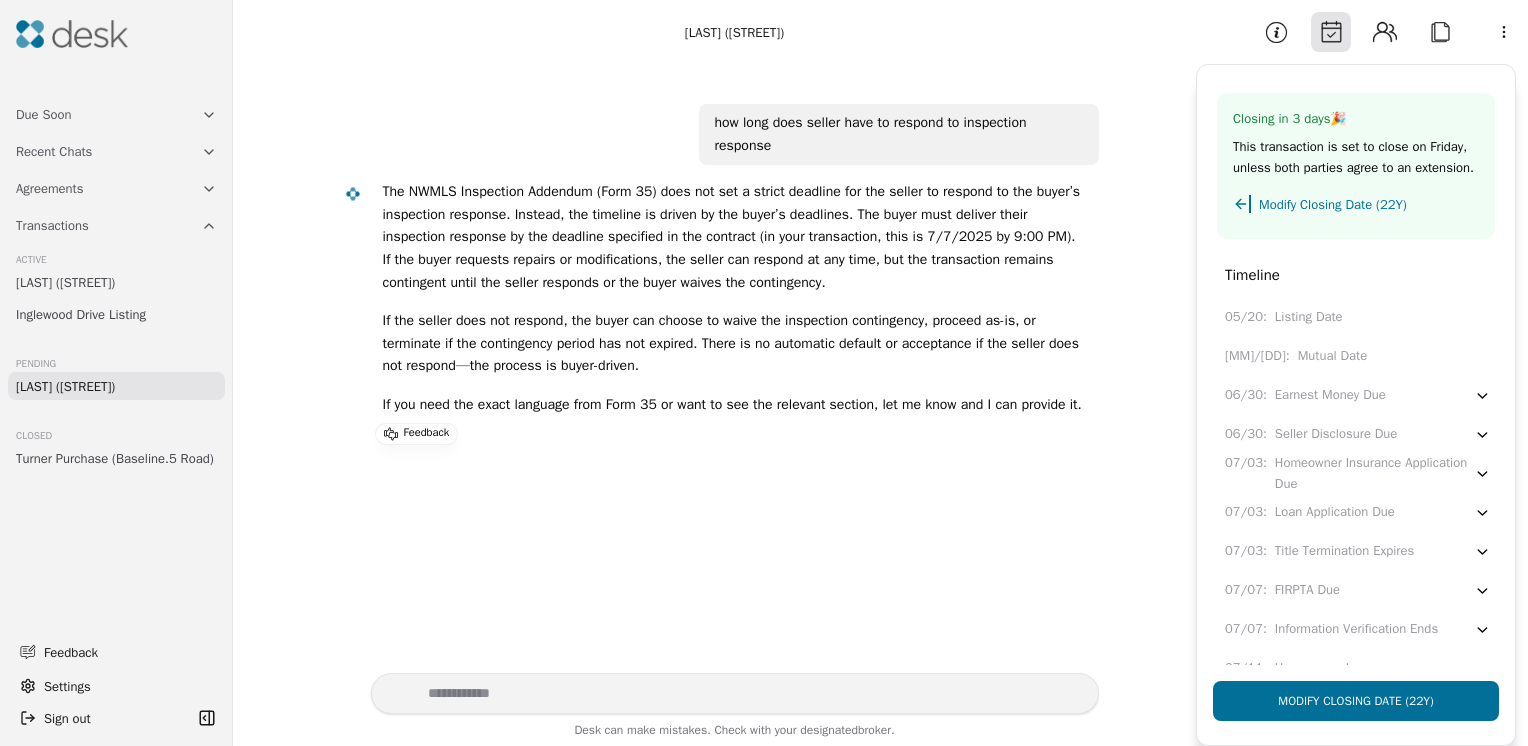 click at bounding box center [72, 34] 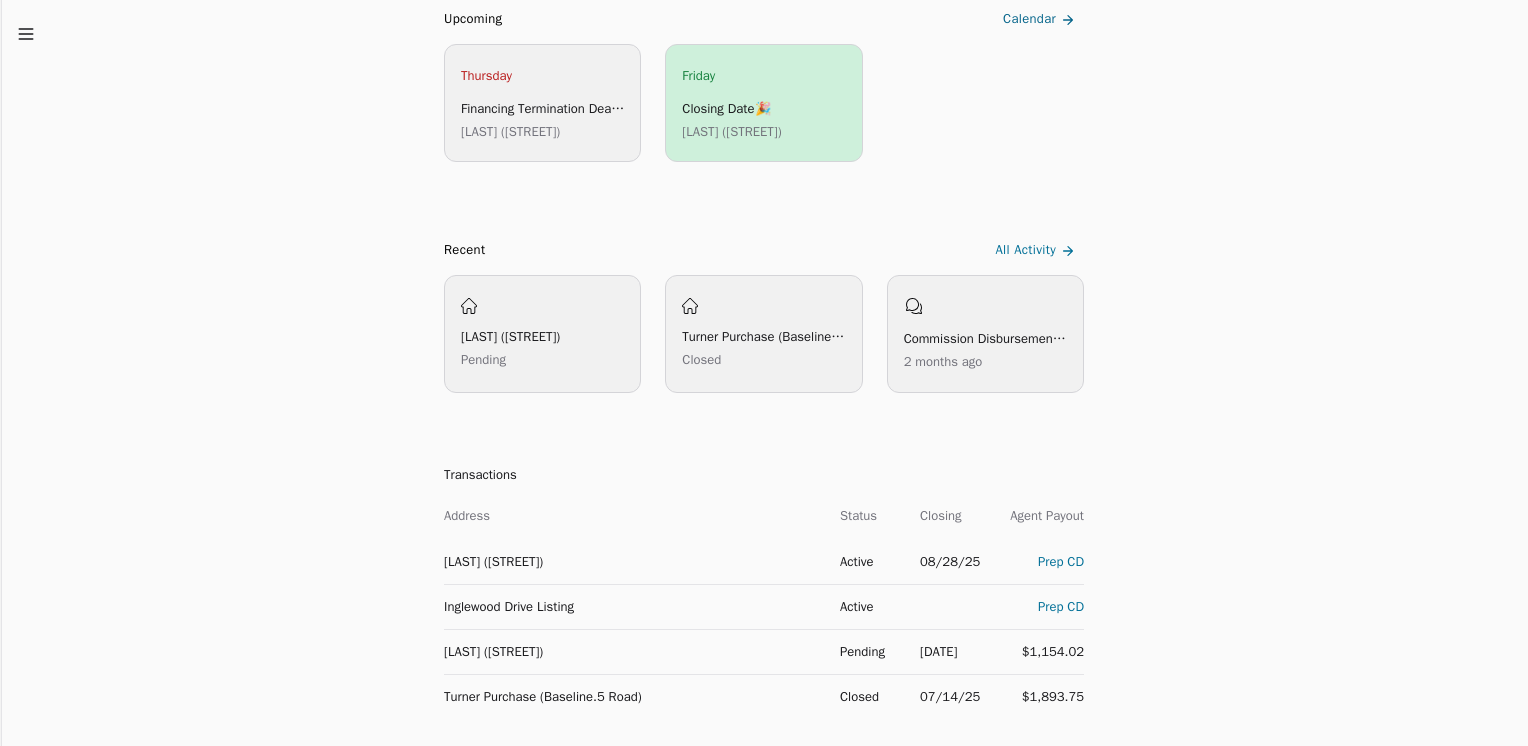 scroll, scrollTop: 513, scrollLeft: 0, axis: vertical 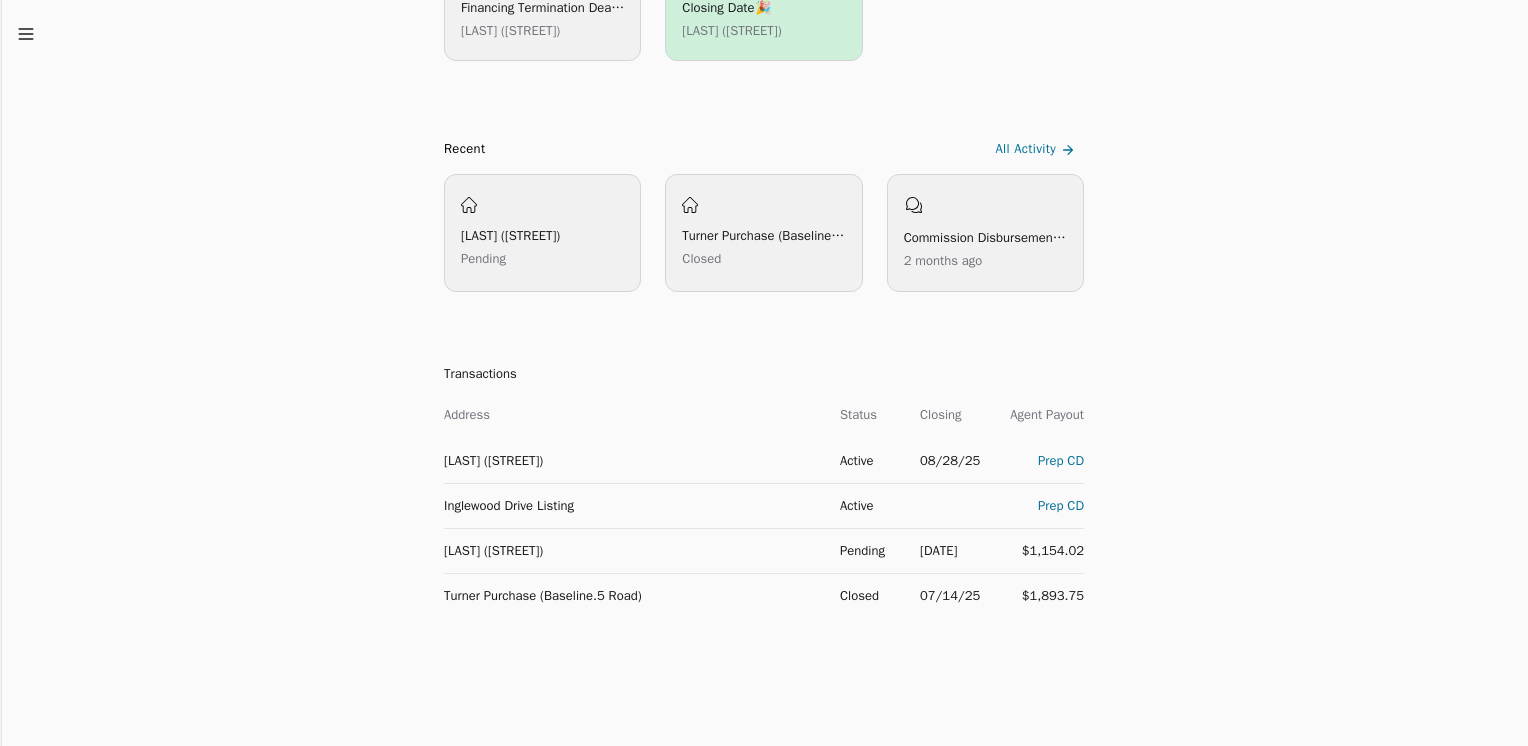 click on "08/28/25" at bounding box center (939, 460) 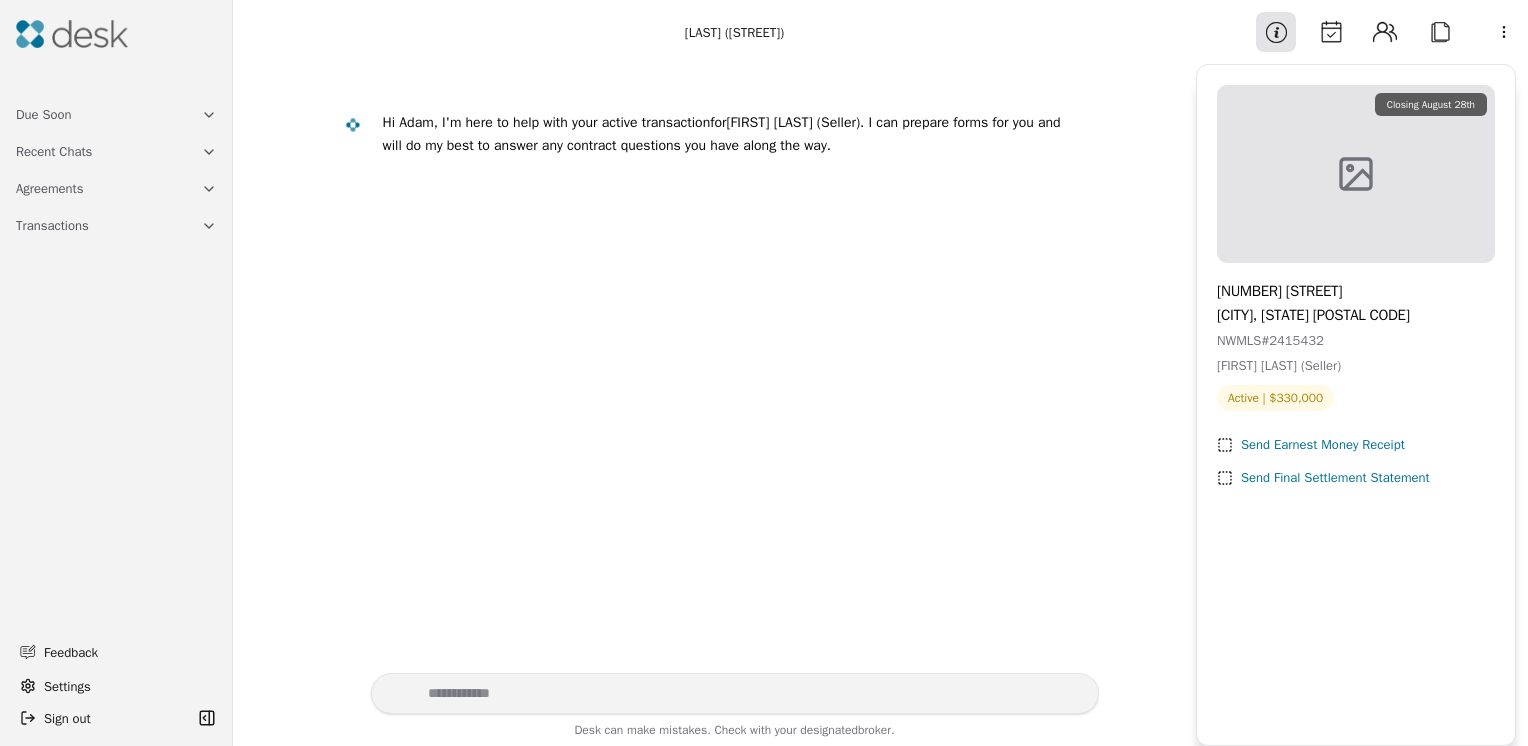click on "Calendar" at bounding box center (1331, 32) 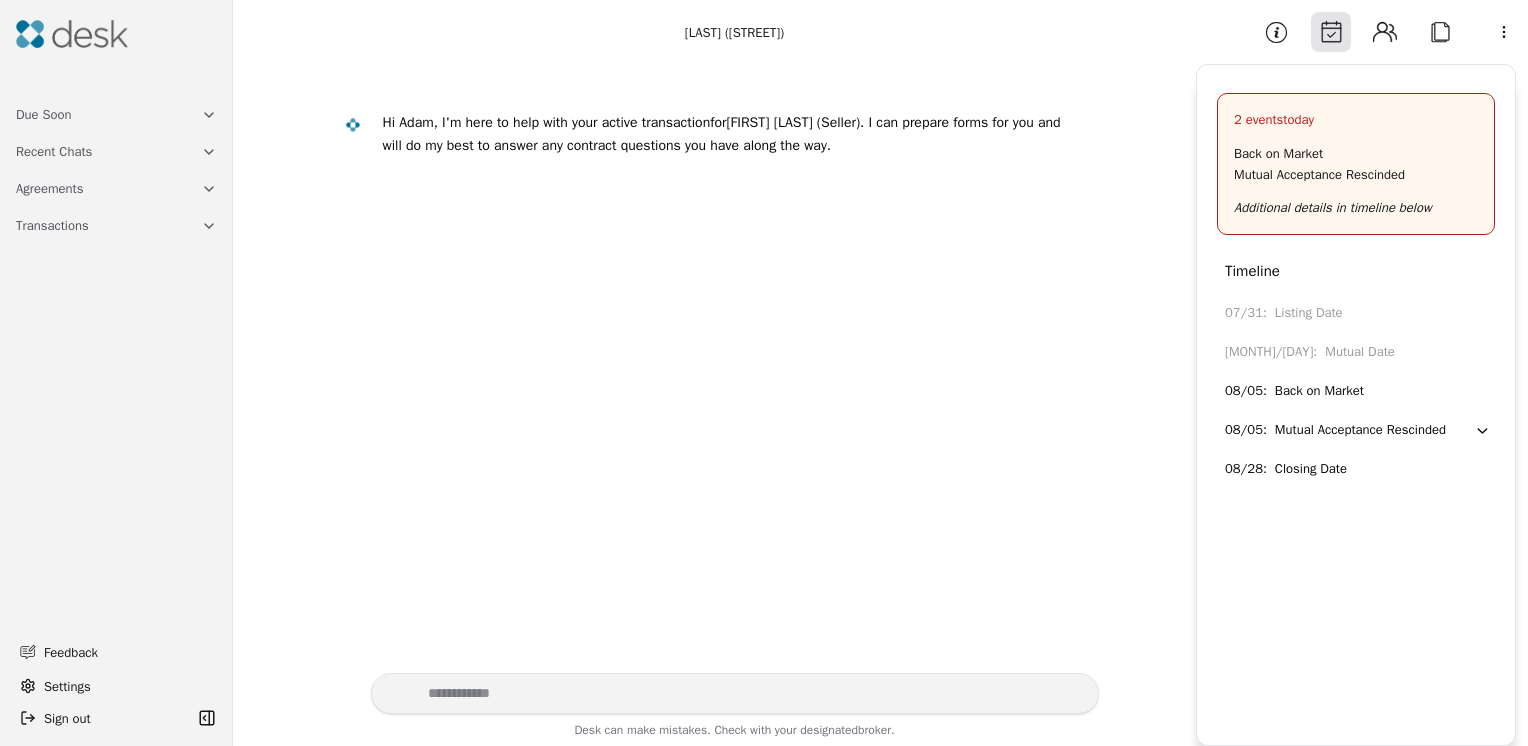 click 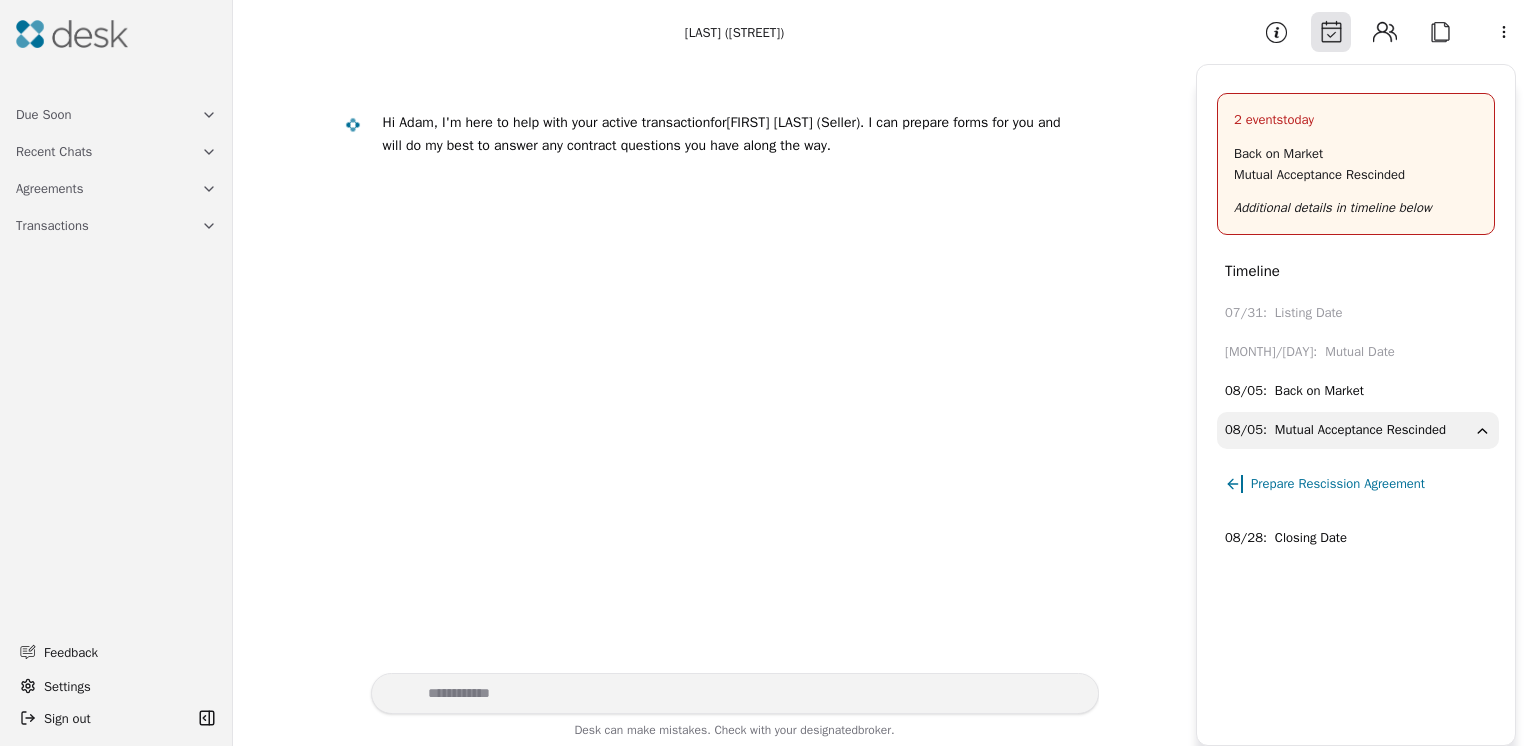 click on "Prepare Rescission Agreement" at bounding box center (1338, 483) 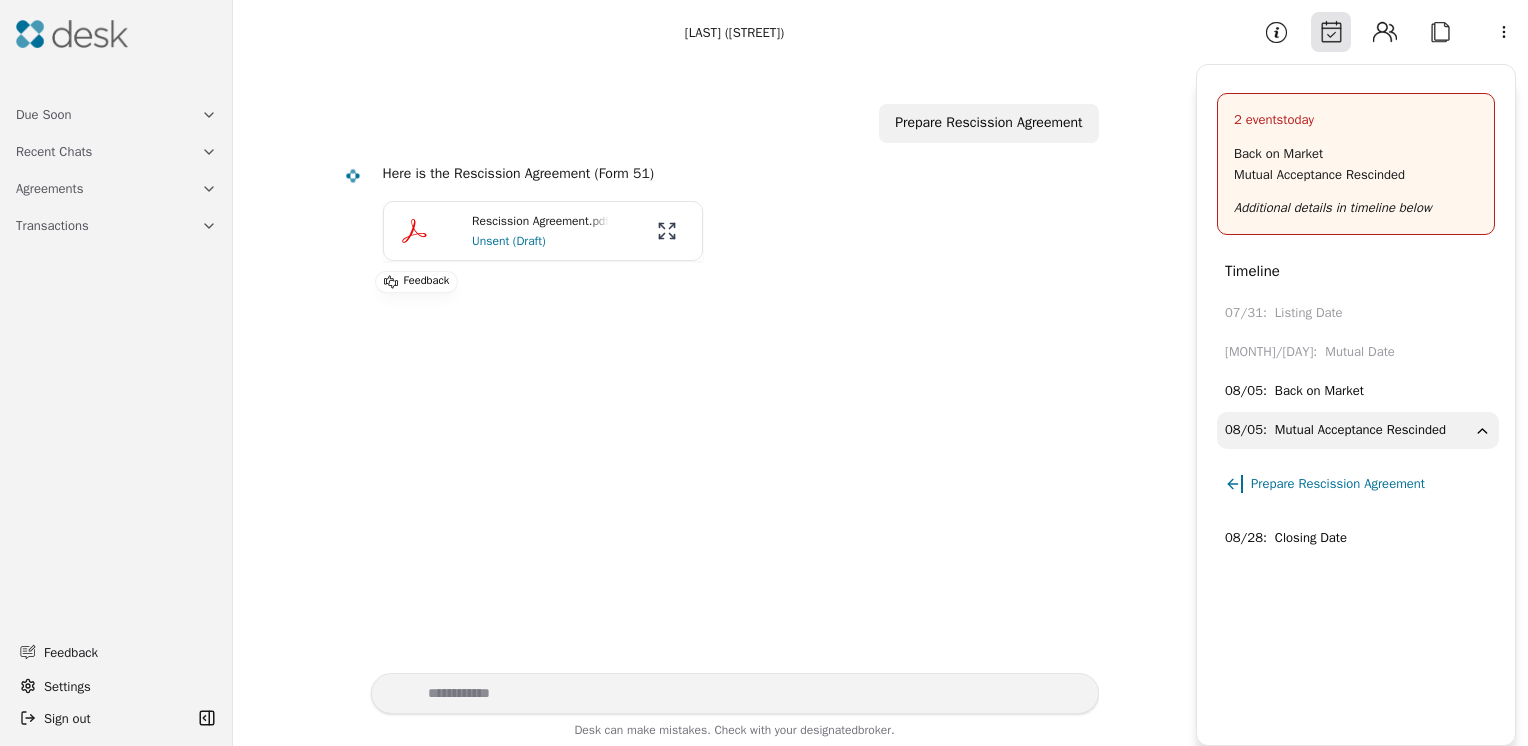 click on "Rescission Agreement.pdf Unsent (Draft)" at bounding box center (543, 231) 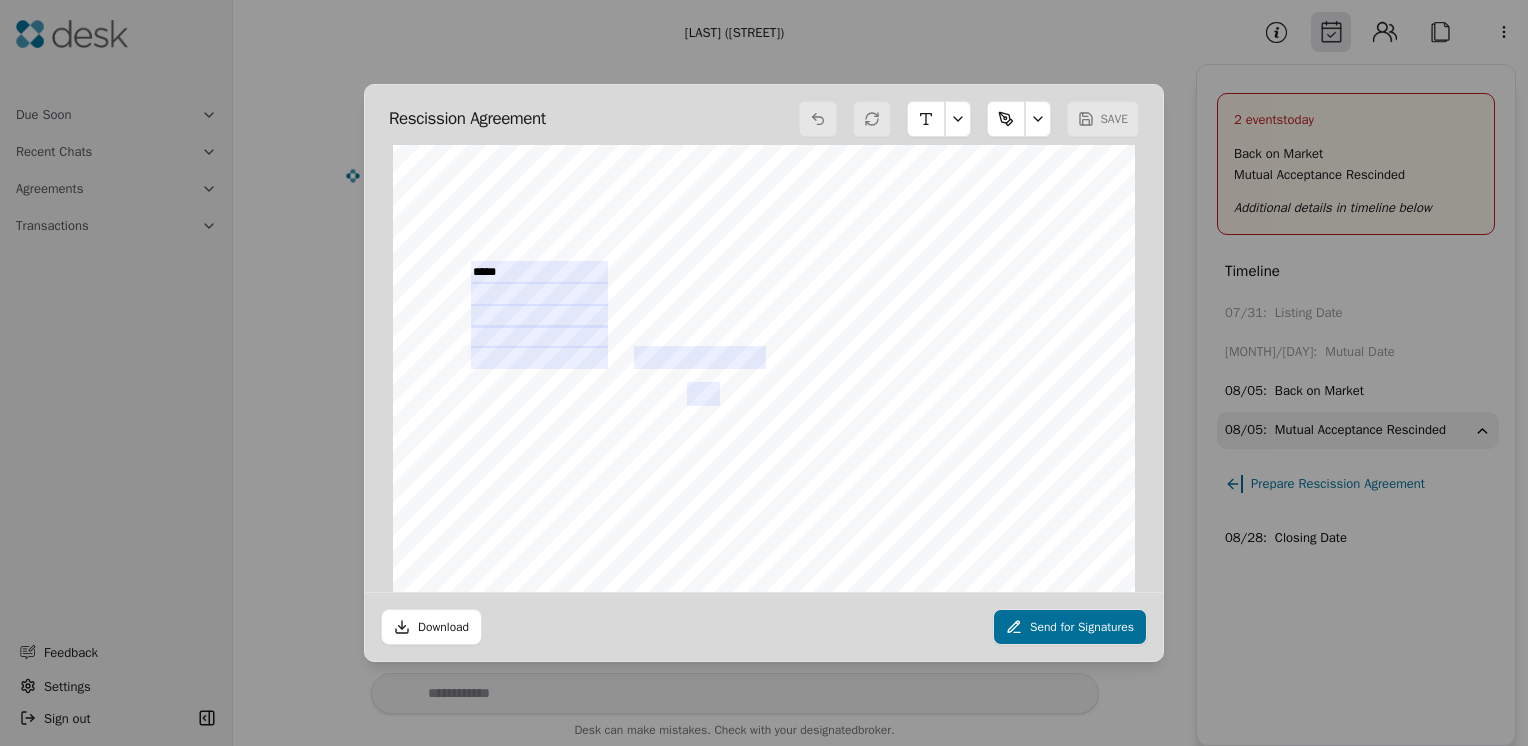 scroll, scrollTop: 531, scrollLeft: 0, axis: vertical 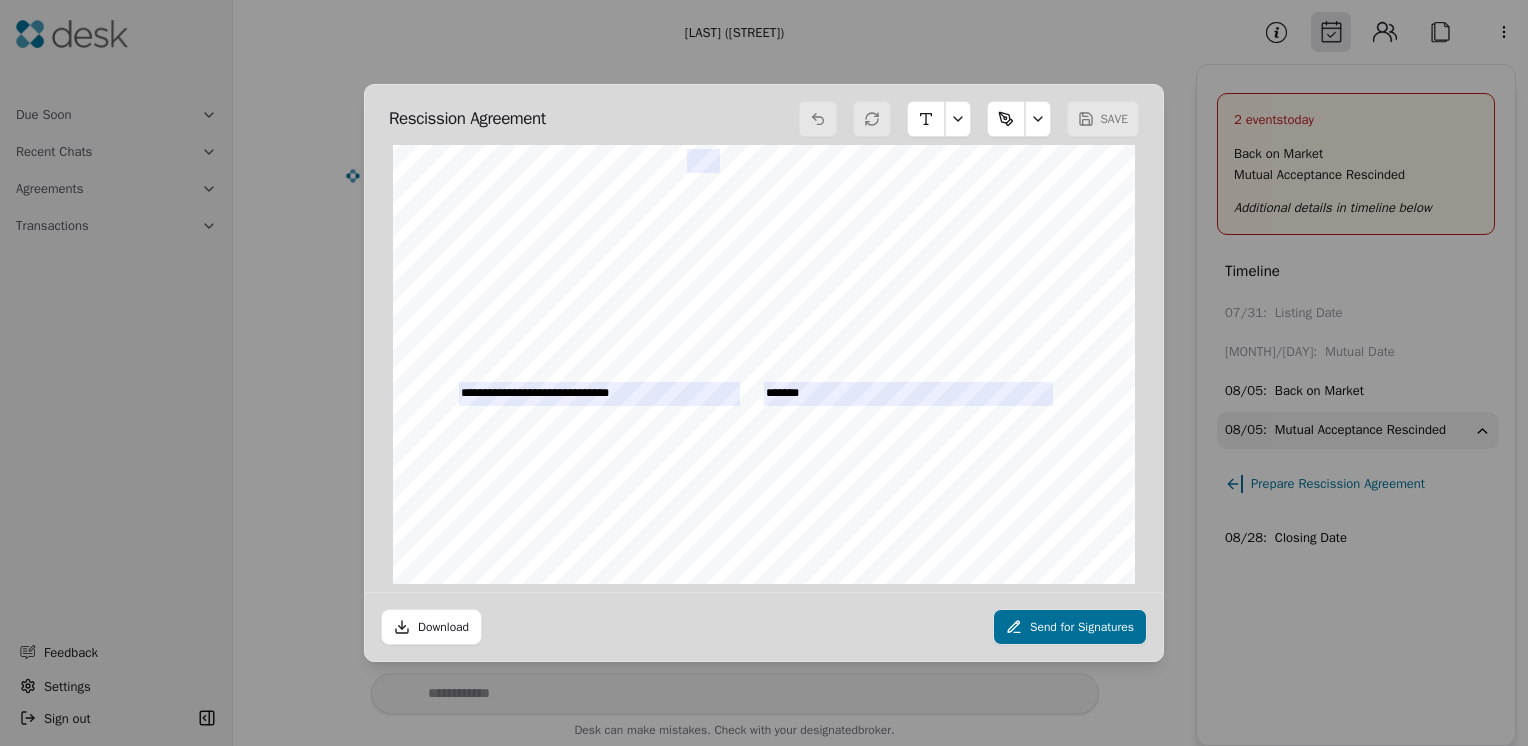 click on "Send for Signatures" at bounding box center [1070, 627] 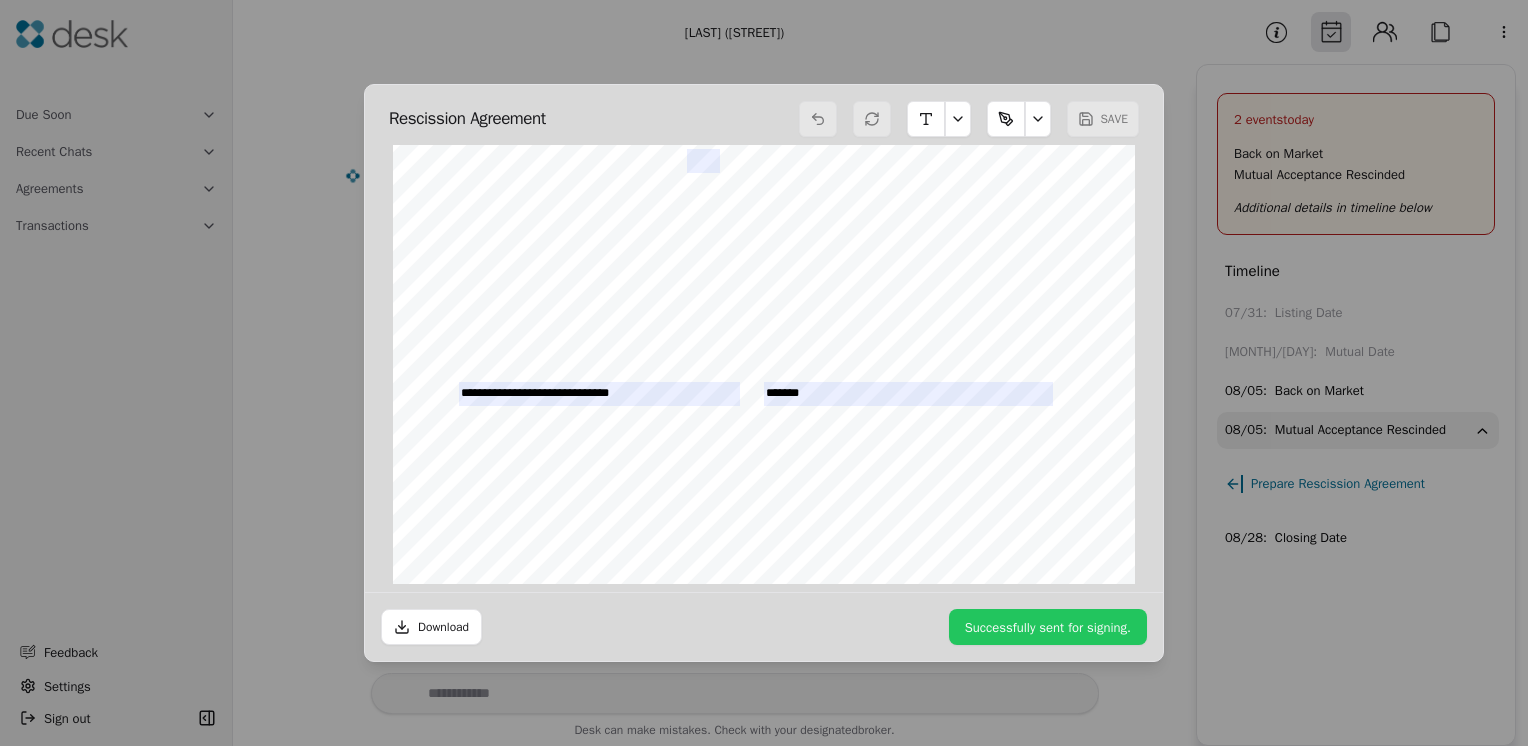click on "Successfully sent for signing." at bounding box center [1048, 627] 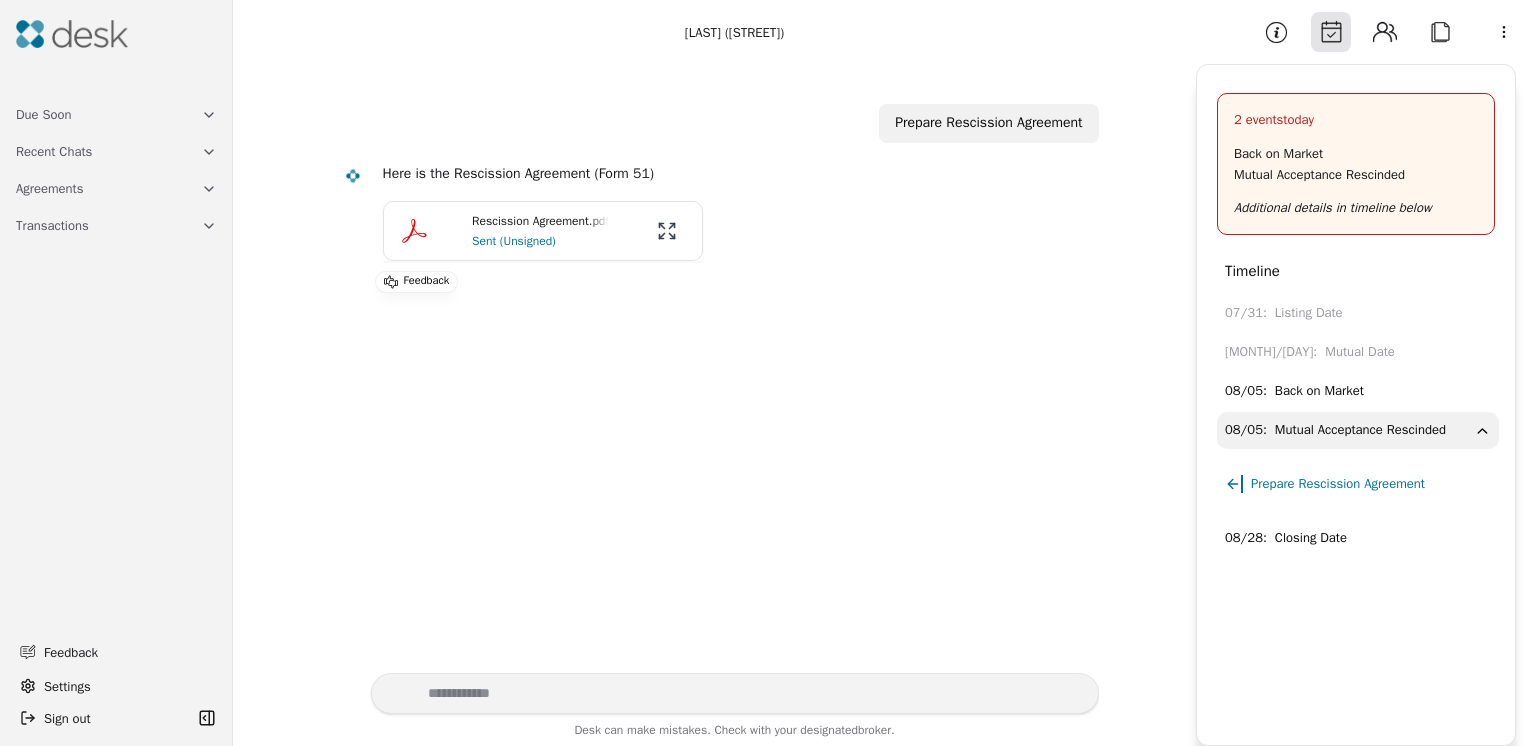 click on "Contacts" at bounding box center (1385, 32) 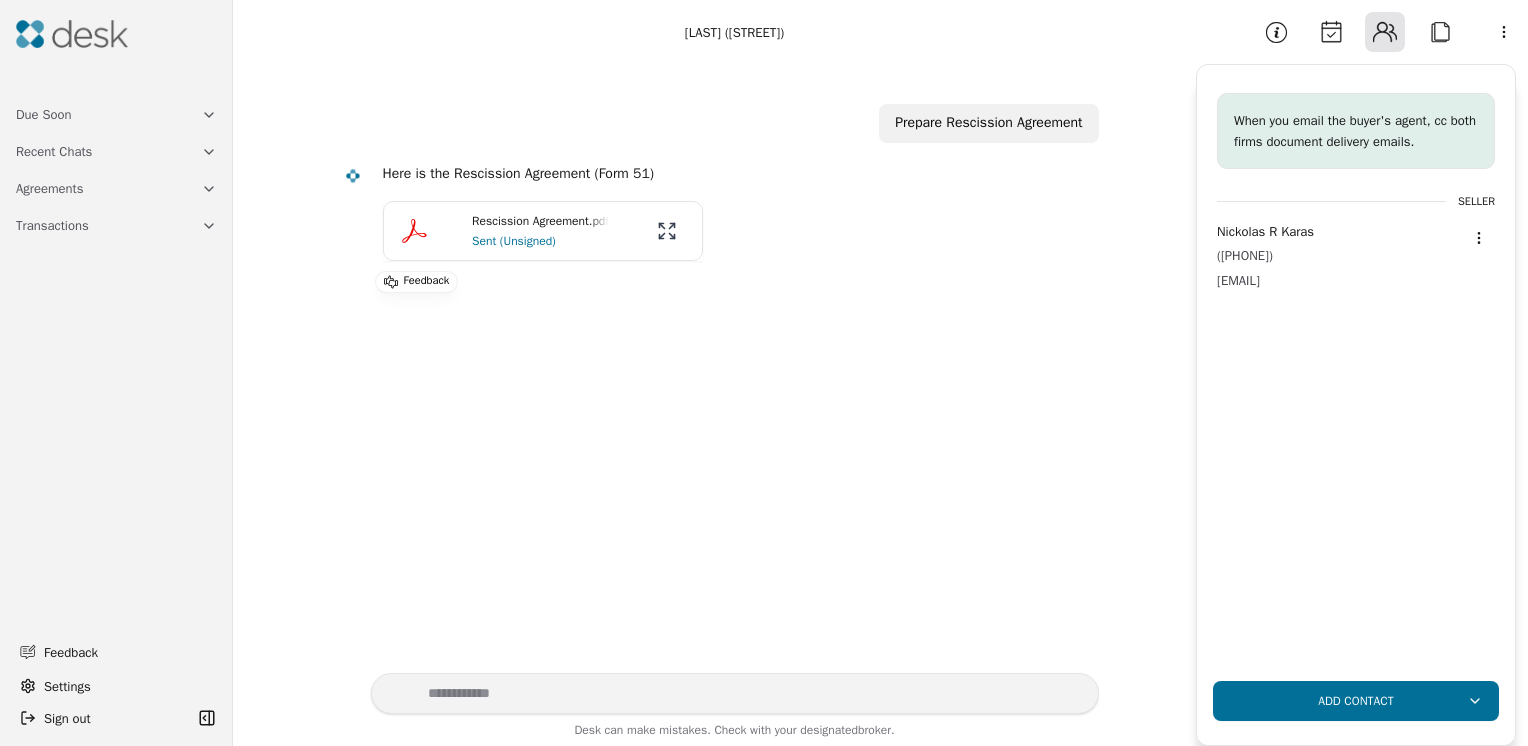 click on "Term No. 17(a), and if there is any inconsistency between the Buyer Brokerage Firm’s compensation offered and the
Waiver of Financing Contingency.
Violations-Loan Polic Endorsement(s) to Stewart Title Company
wood
Due Soon Recent Chats Agreements Transactions Feedback Settings Sign out Toggle Sidebar Karas Listing (Sequoia Road) Prepare Rescission Agreement Here is the Rescission Agreement (Form 51) Rescission Agreement.pdf Sent (Unsigned) Feedback Desk can make mistakes. Check with your designated broker. Information Calendar Contacts Attach More When you email the buyer's agent, cc both firms document delivery emails. Seller [FIRST] [LAST] ([PHONE]) [EMAIL] Add Contact
Preparing document for printing… 0% Cancel" at bounding box center (764, 373) 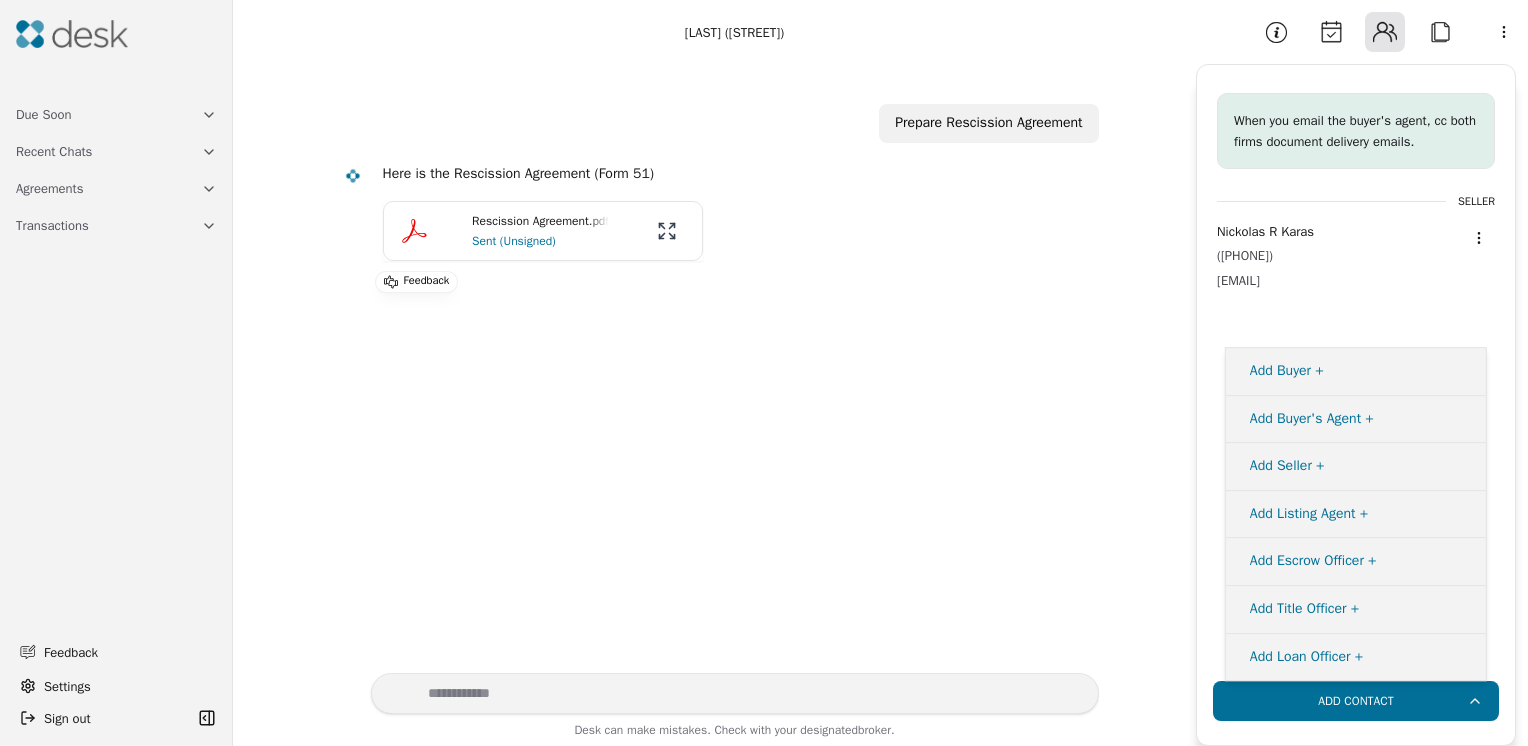 click on "Toggle Sidebar Karas Listing (Sequoia Road) Prepare Rescission Agreement Here is the Rescission Agreement (Form 51) Rescission Agreement.pdf Sent (Unsigned) Feedback Desk can make mistakes. Check with your designated broker. Information Calendar Contacts Attach More When you email the buyer's agent, cc both firms document delivery emails. Seller [NAME] ([PHONE]) [EMAIL] Add Contact" at bounding box center (764, 373) 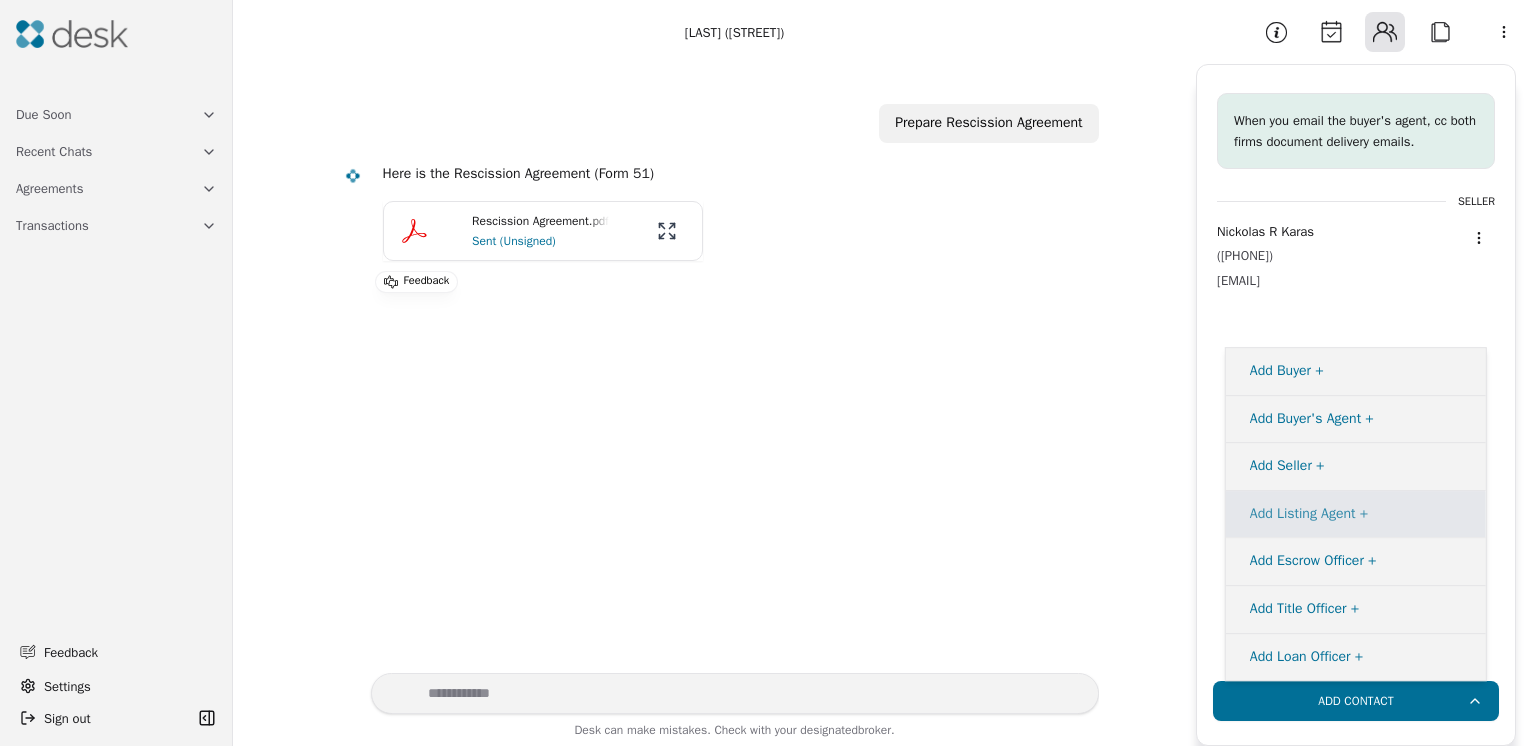click on "Add Listing Agent  +" at bounding box center [1356, 514] 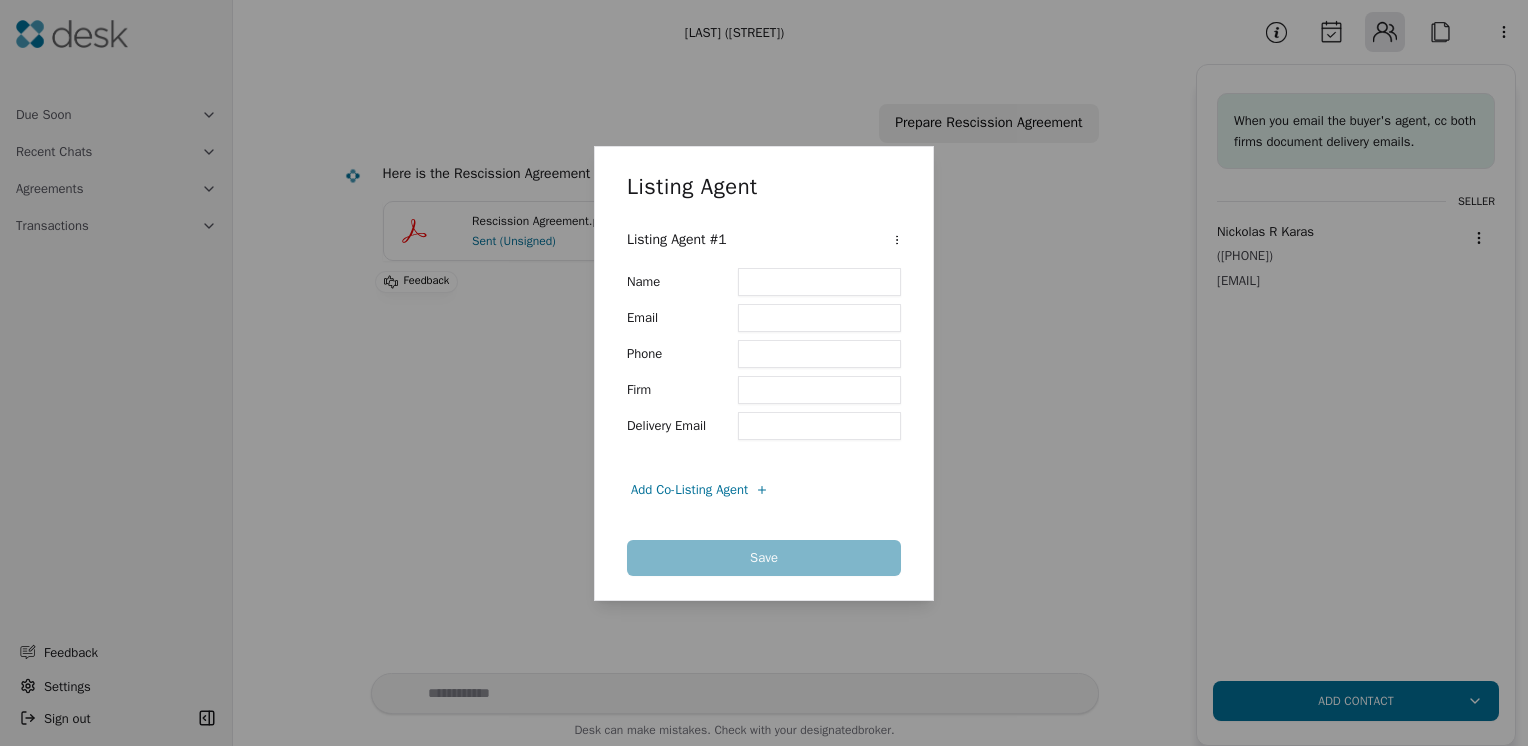 click on "Name" at bounding box center [819, 282] 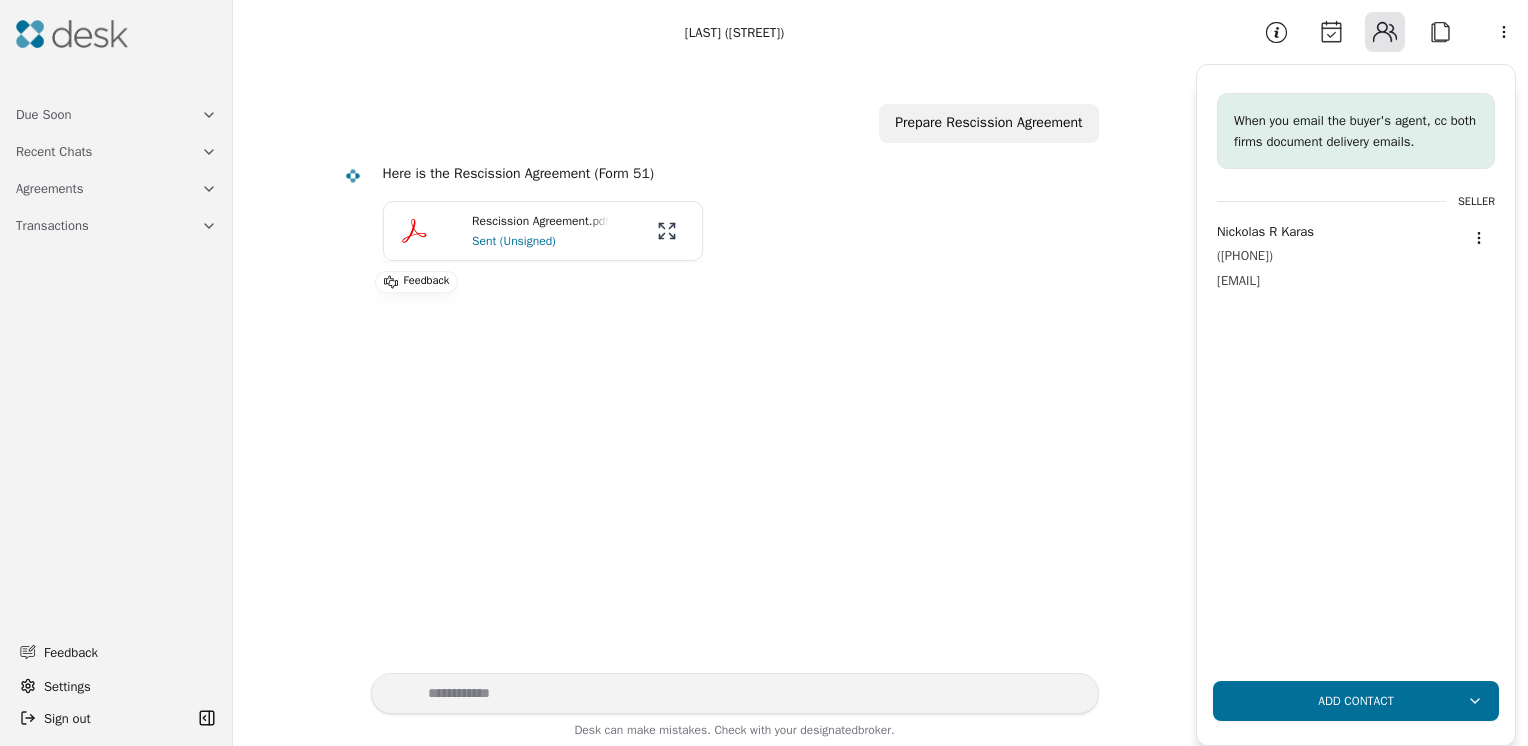 click on "Rescission Agreement.pdf" at bounding box center [540, 221] 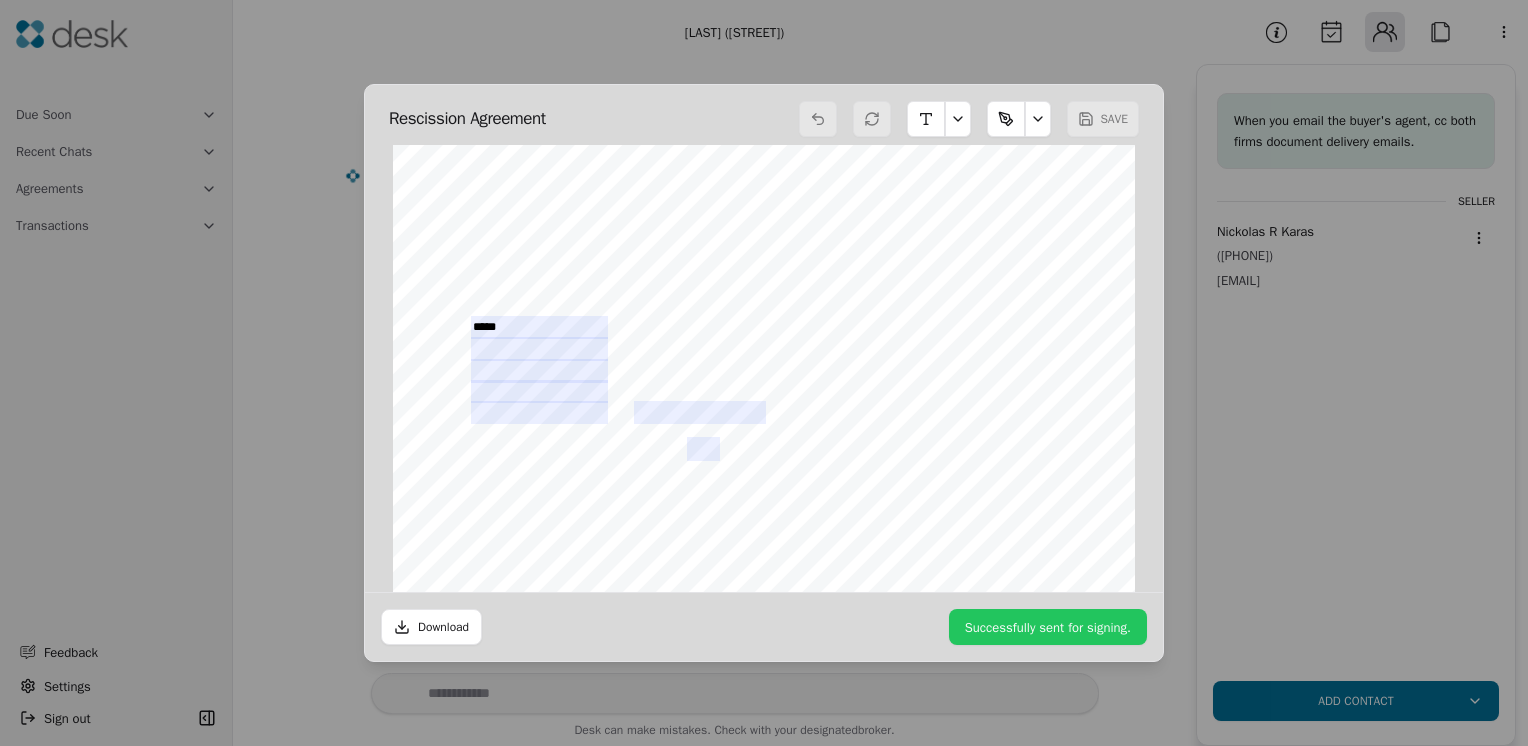 scroll, scrollTop: 476, scrollLeft: 0, axis: vertical 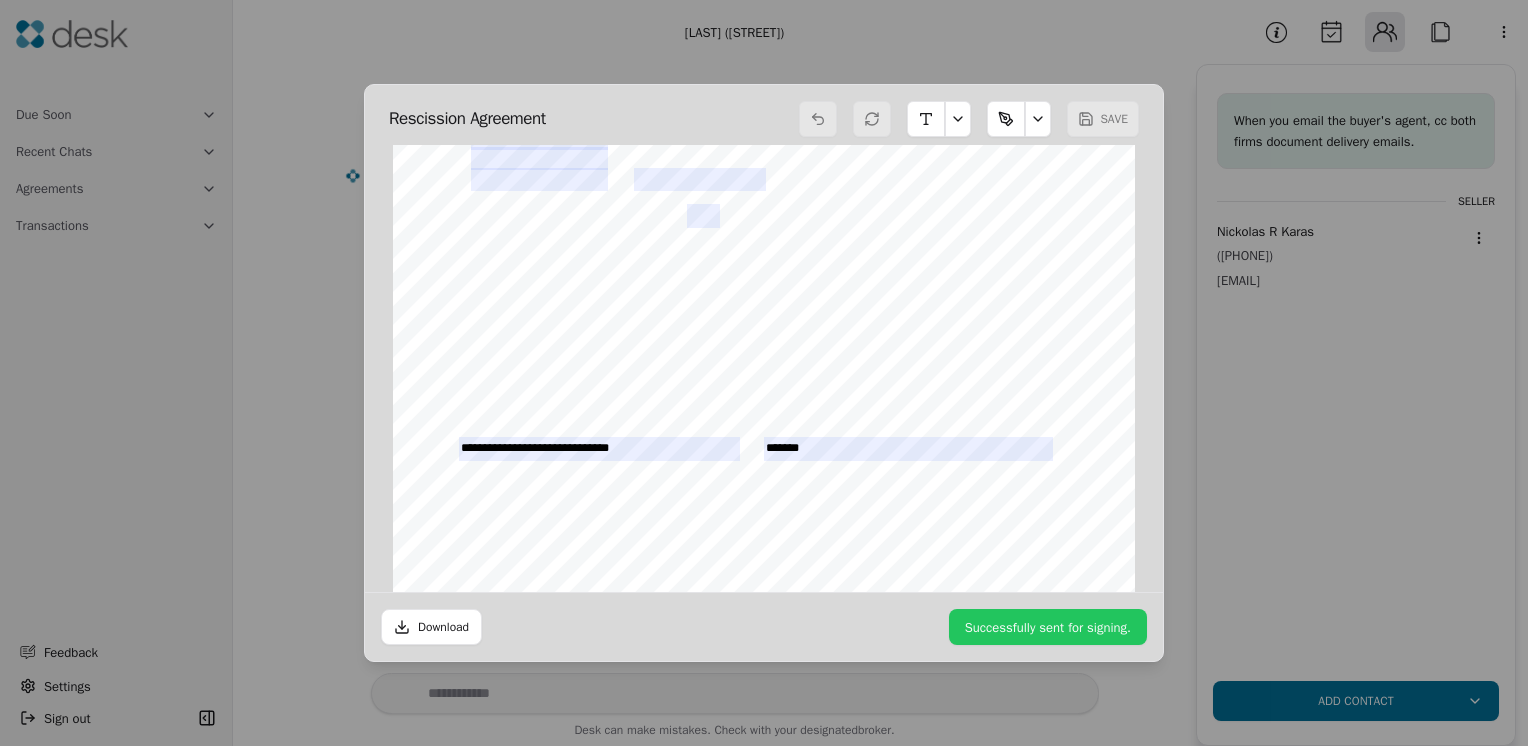 click on "SAVE" at bounding box center [969, 119] 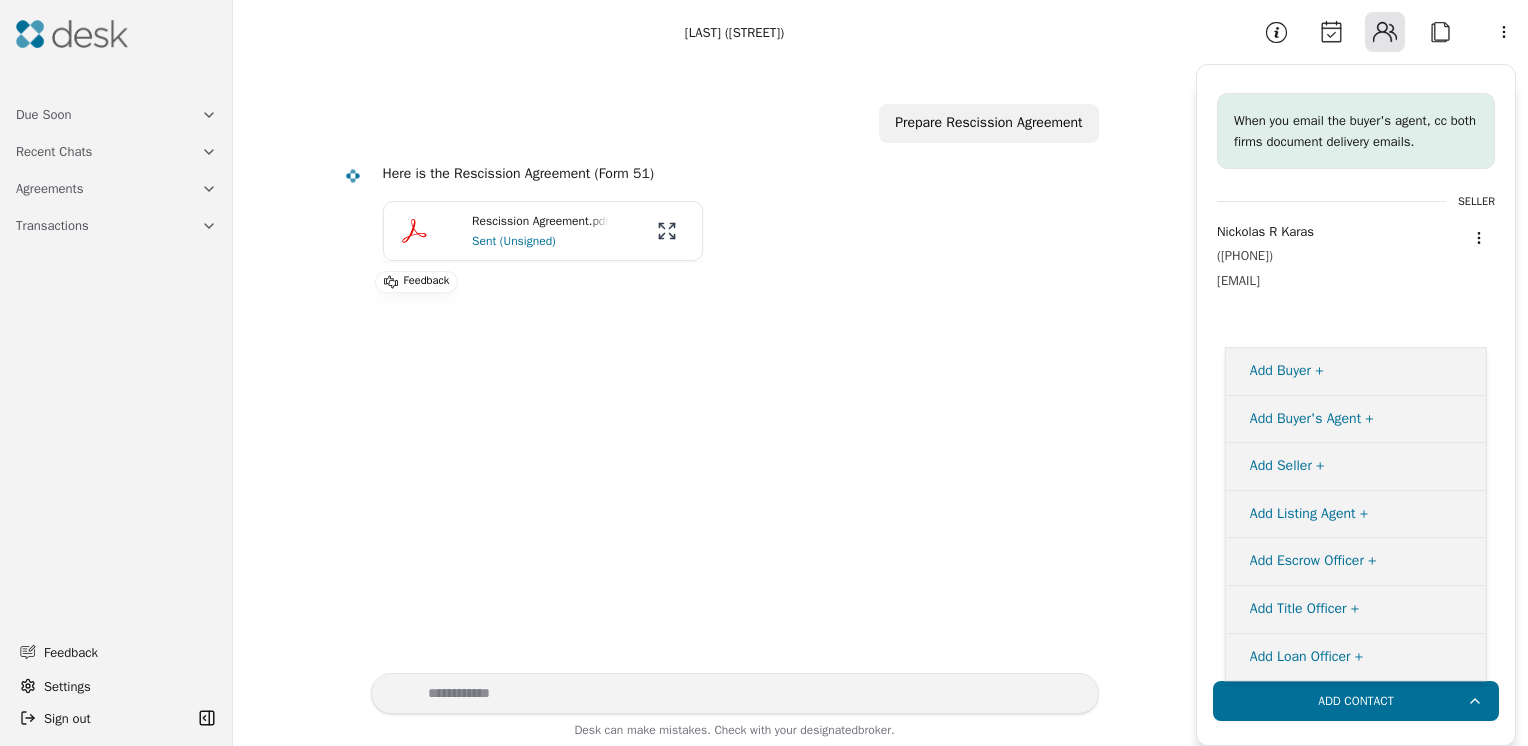 click on "Toggle Sidebar Karas Listing (Sequoia Road) Prepare Rescission Agreement Here is the Rescission Agreement (Form 51) Rescission Agreement.pdf Sent (Unsigned) Feedback Desk can make mistakes. Check with your designated broker. Information Calendar Contacts Attach More When you email the buyer's agent, cc both firms document delivery emails. Seller [NAME] ([PHONE]) [EMAIL] Add Contact" at bounding box center (764, 373) 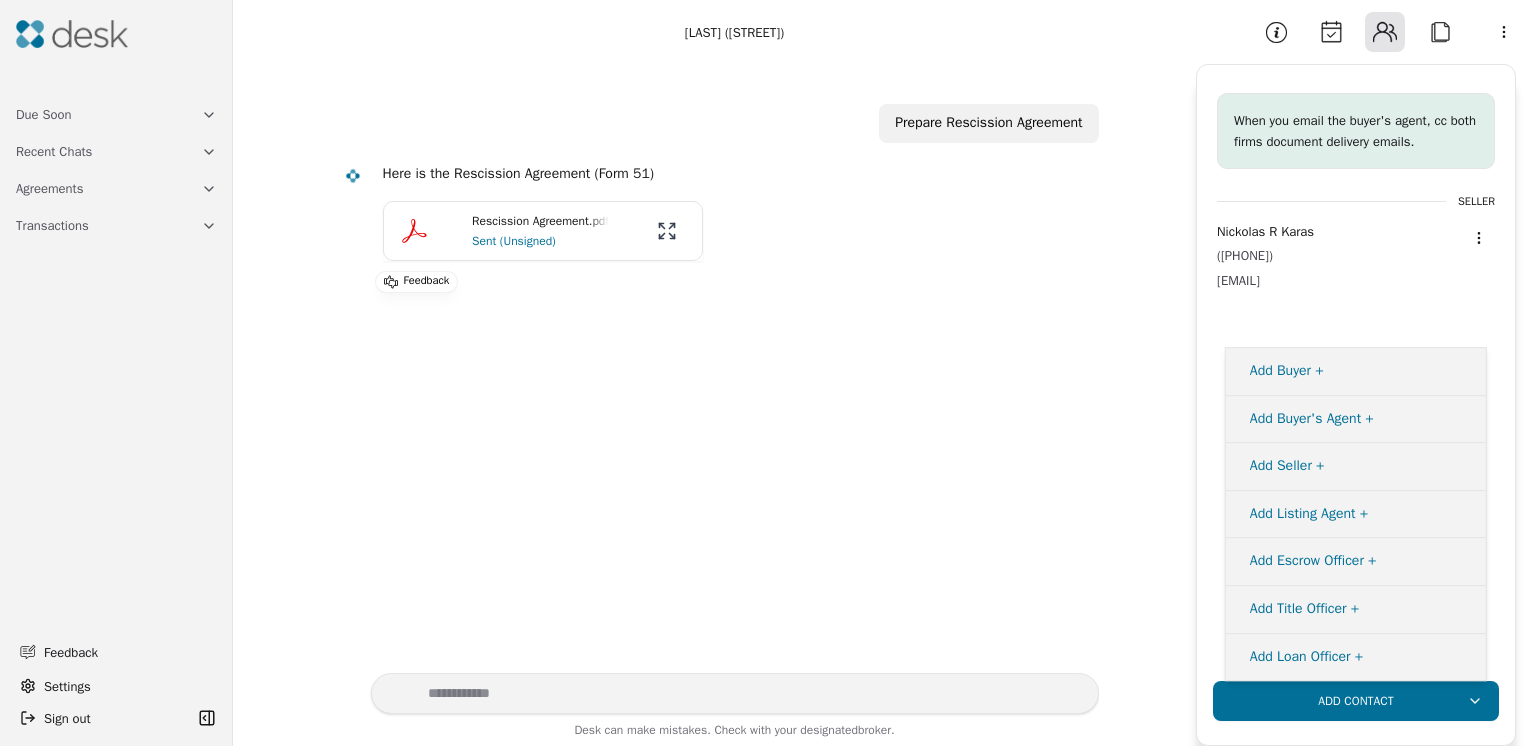 click on "Toggle Sidebar Karas Listing (Sequoia Road) Prepare Rescission Agreement Here is the Rescission Agreement (Form 51) Rescission Agreement.pdf Sent (Unsigned) Feedback Desk can make mistakes. Check with your designated broker. Information Calendar Contacts Attach More When you email the buyer's agent, cc both firms document delivery emails. Seller [NAME] ([PHONE]) [EMAIL] Add Contact" at bounding box center (764, 373) 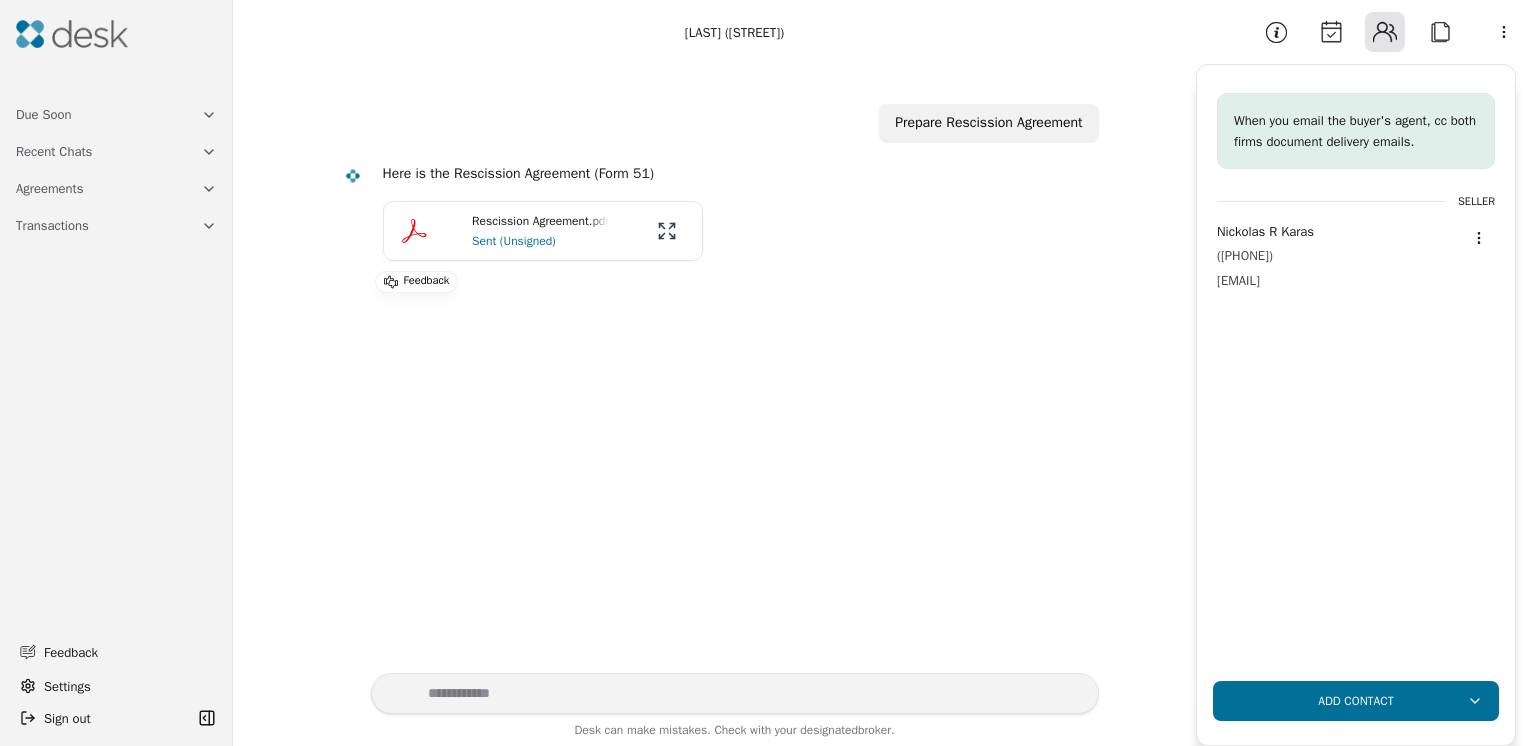 click on "Sent (Unsigned)" at bounding box center (540, 241) 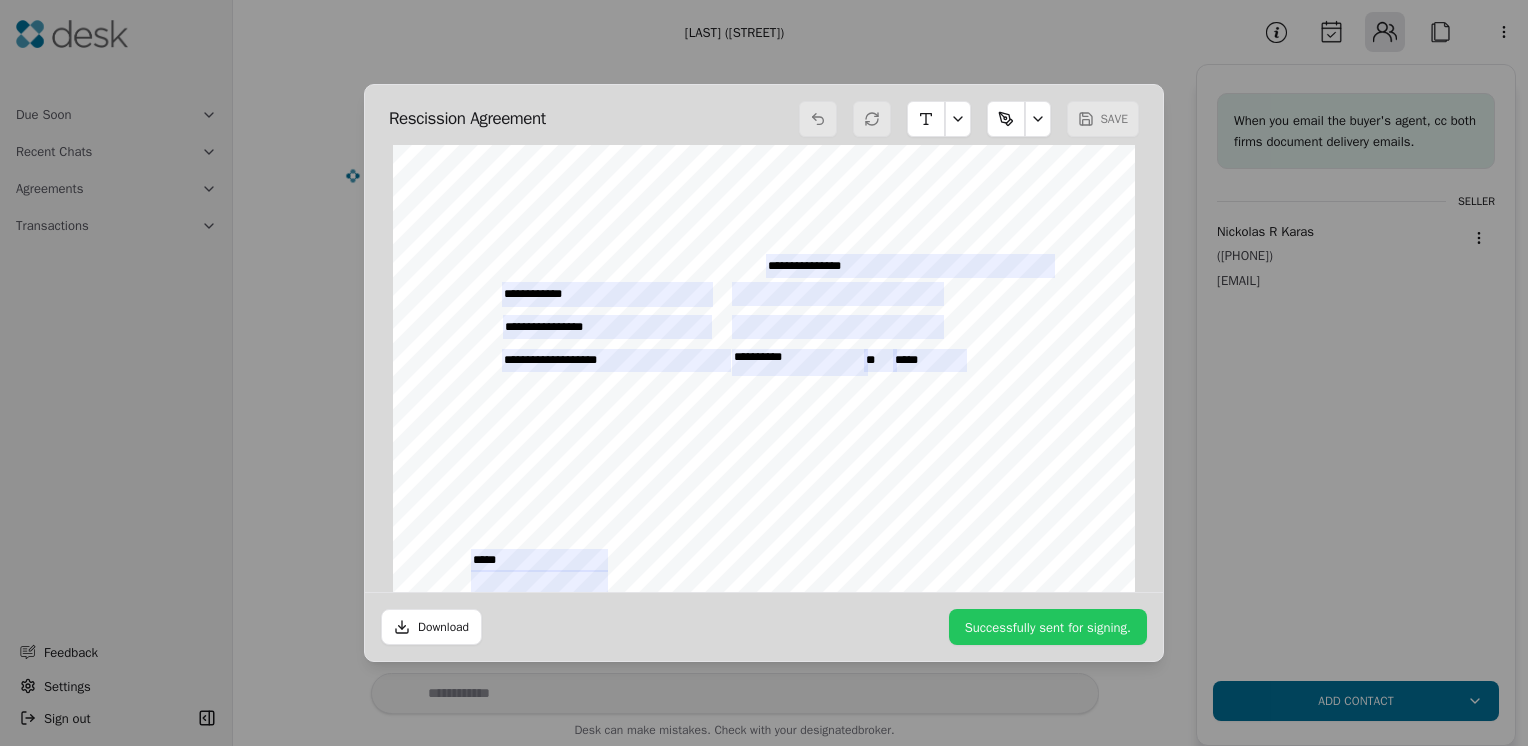 scroll, scrollTop: 531, scrollLeft: 0, axis: vertical 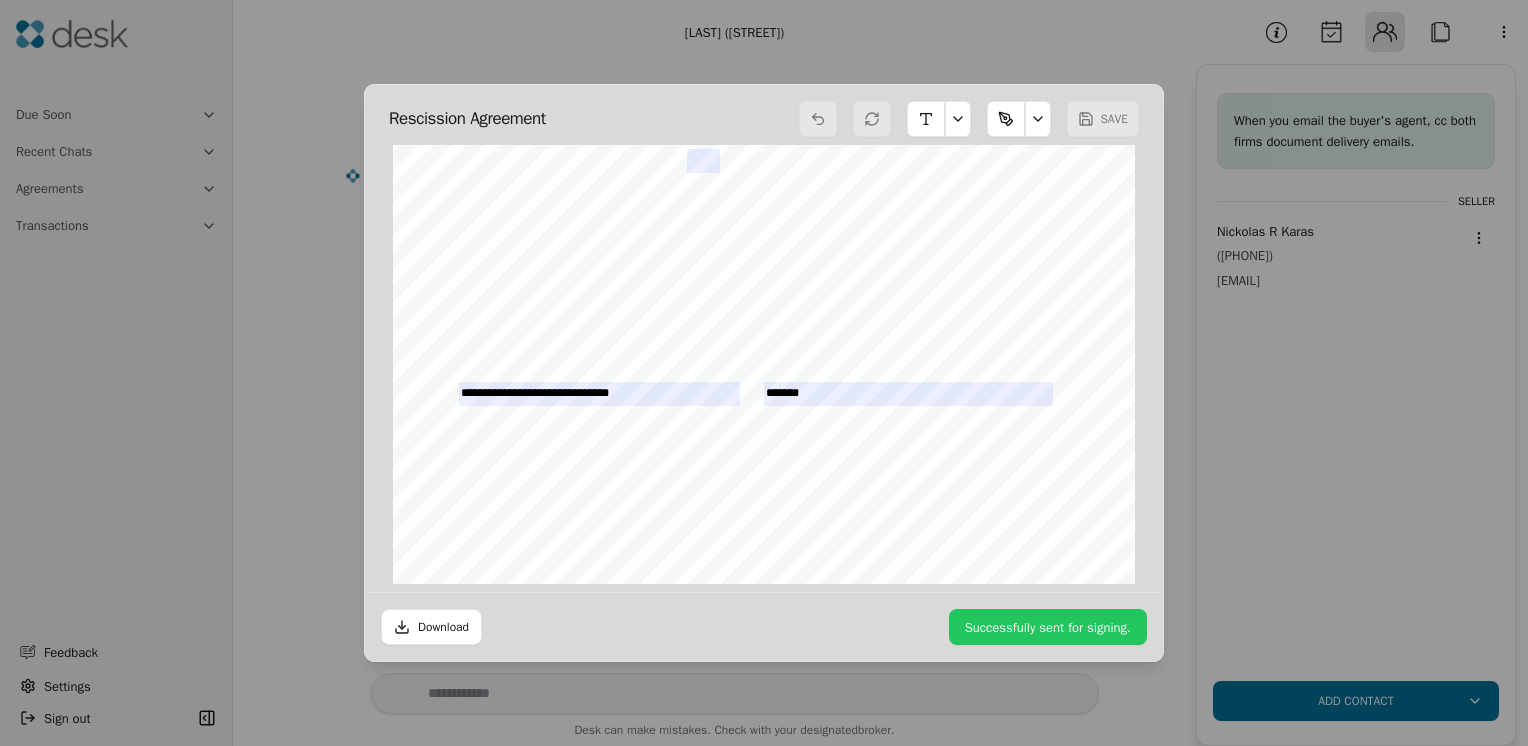 click on "__________________________________________" at bounding box center [907, 435] 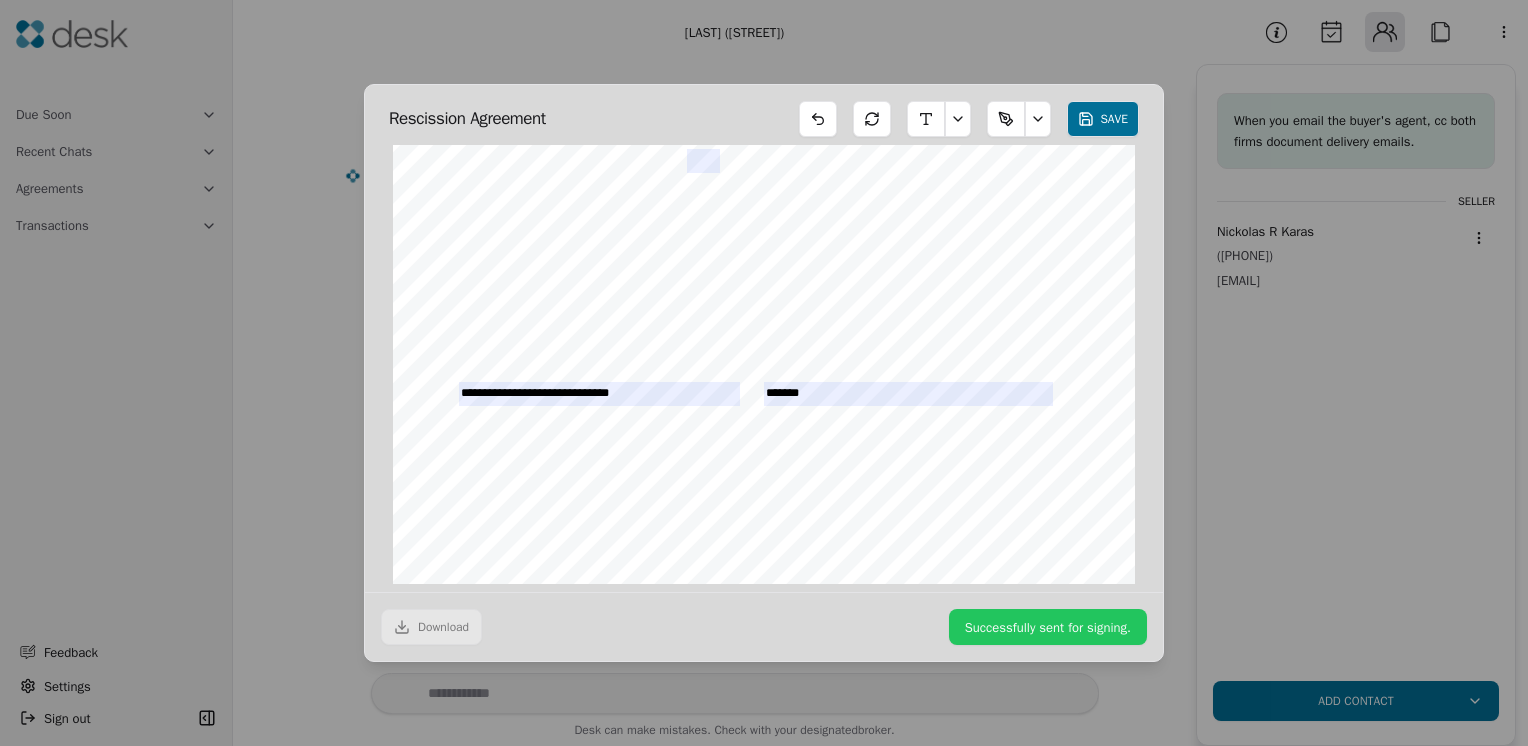 click on "SIGNER_DATA:0|name:[NAME]|[EMAIL]|routing_order:1|role:Signer|font_size:14|has_date:True|has_initials:False|page:1|x_sig:312|y:234|x_date:496|y_date:234|x_initials:0|additional_fields: SIGNER_DATA:1|name:[NAME]|[EMAIL]|routing_order:2|role:Signer|font_size:14|has_date:True|has_initials:False|page:1|x_sig:312|y:128|x_date:496|y_date:128|x_initials:0|additional_fields: - [NAME] mm/dd/yyyy - [NAME] mm/dd/yyyy Form 51 ©Copyright 2022 Rescission Agreement Northwest Multiple Listing Service Rev. 10/22 ALL RIGHTS RESERVED Page 1 of 1 RESCISSION AGREEMENT The Purchase and Sale Agreement (the “Agreement”) dated ___________________________________________ between ____________________________________________________________________________ Buyer Buyer and ________________________________________________________________________________ (“Seller”), Seller Seller (the “Property”)" at bounding box center (764, 104) 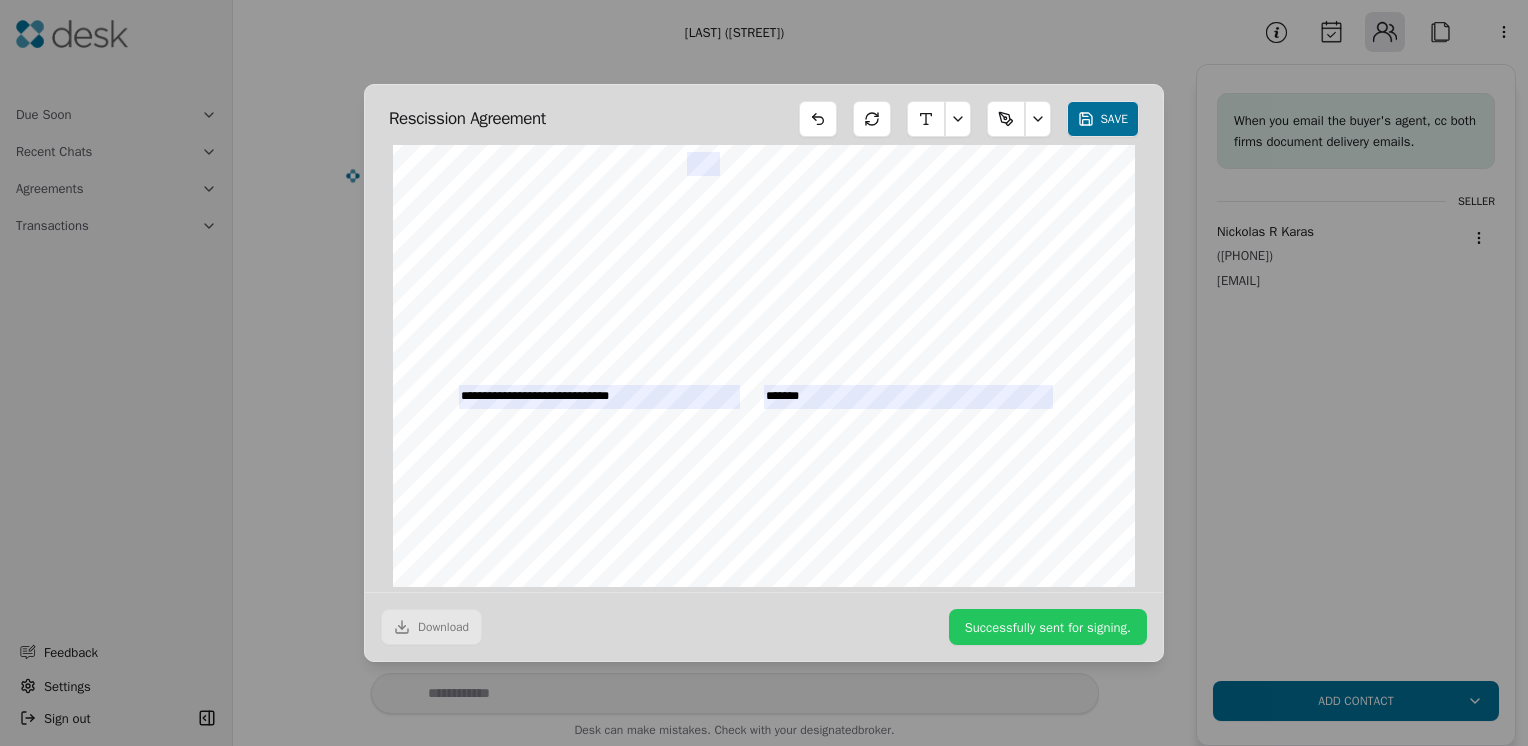 scroll, scrollTop: 531, scrollLeft: 0, axis: vertical 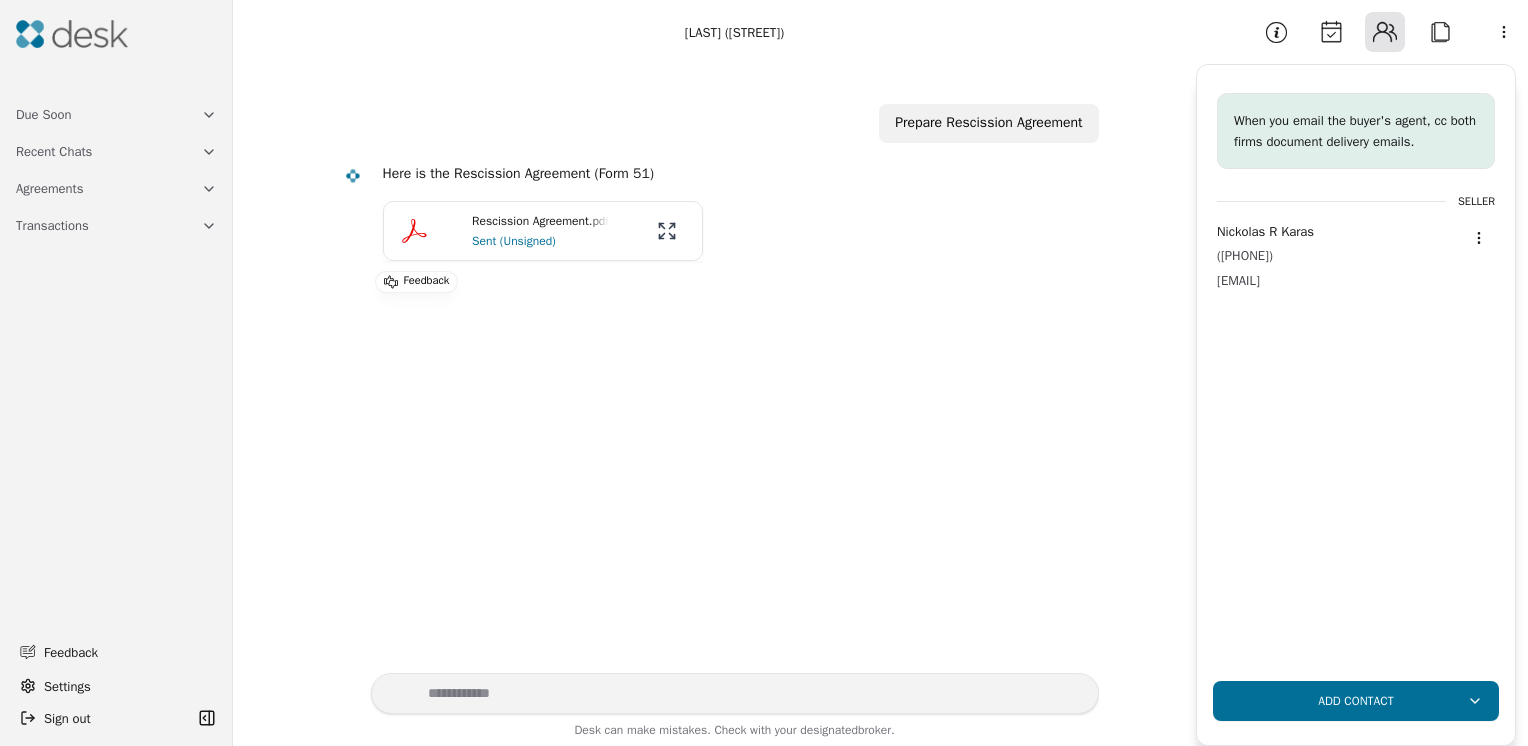 click on "Attach" at bounding box center (1440, 32) 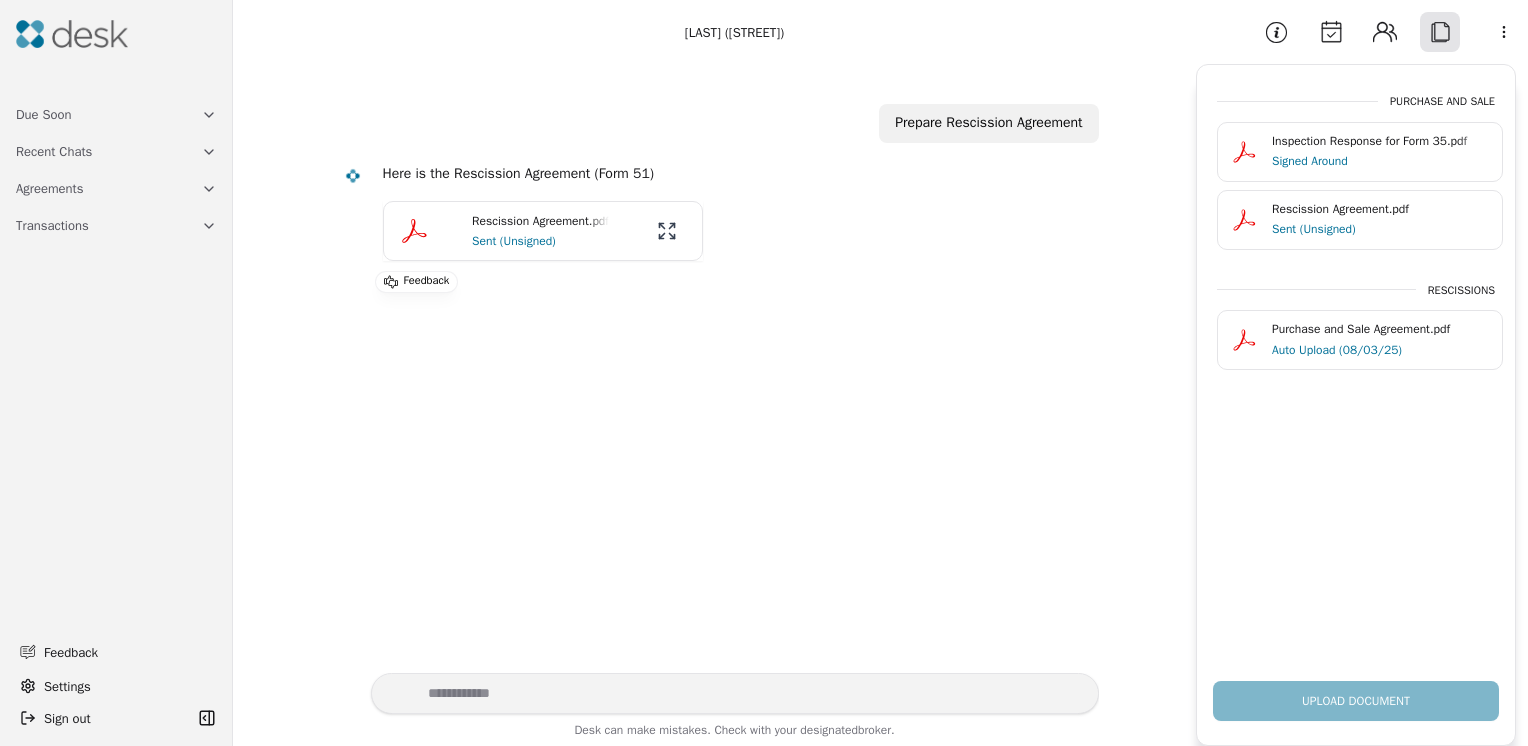 click on "Inspection Response for Form 35.pdf" at bounding box center (1381, 141) 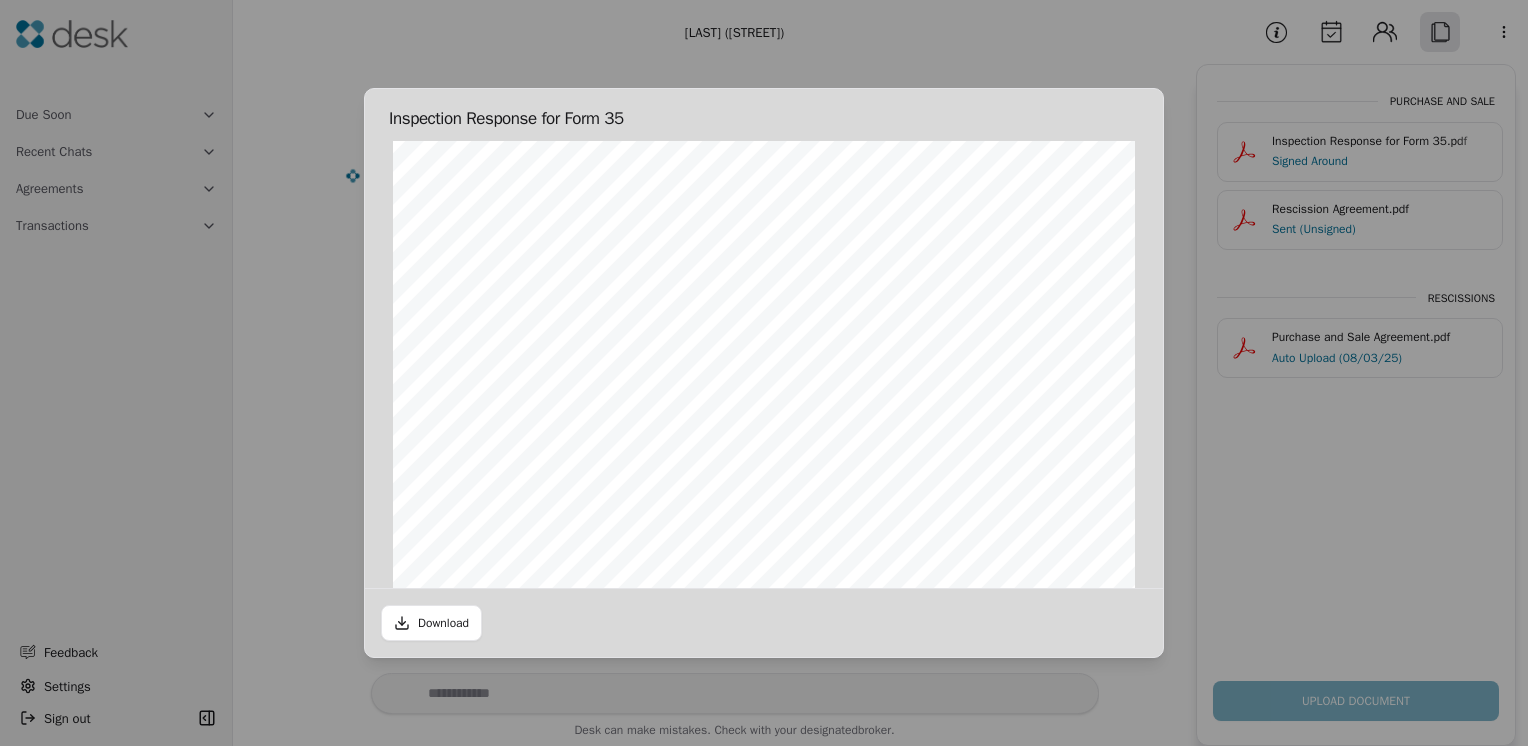 scroll, scrollTop: 0, scrollLeft: 0, axis: both 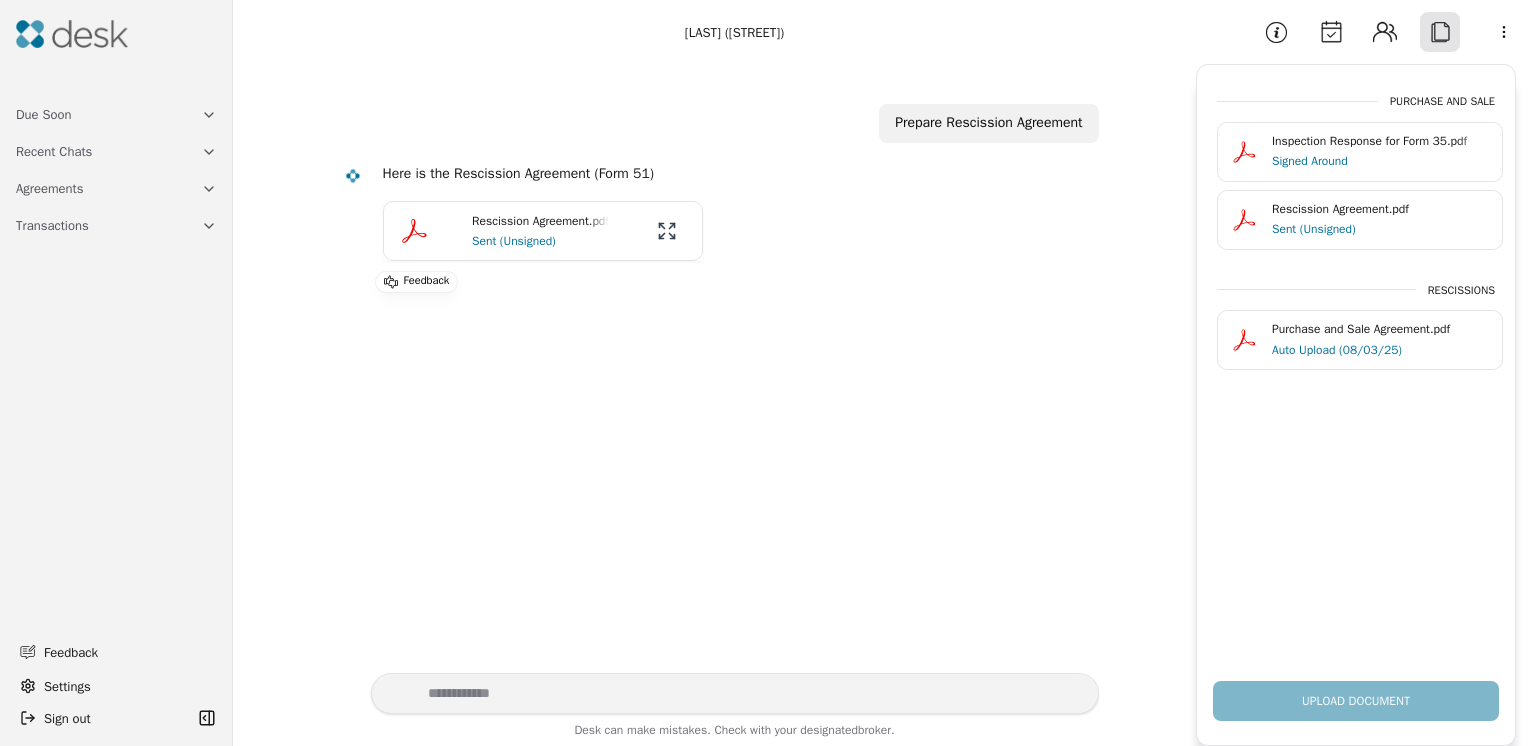 click on "Rescission Agreement.pdf" at bounding box center (1381, 209) 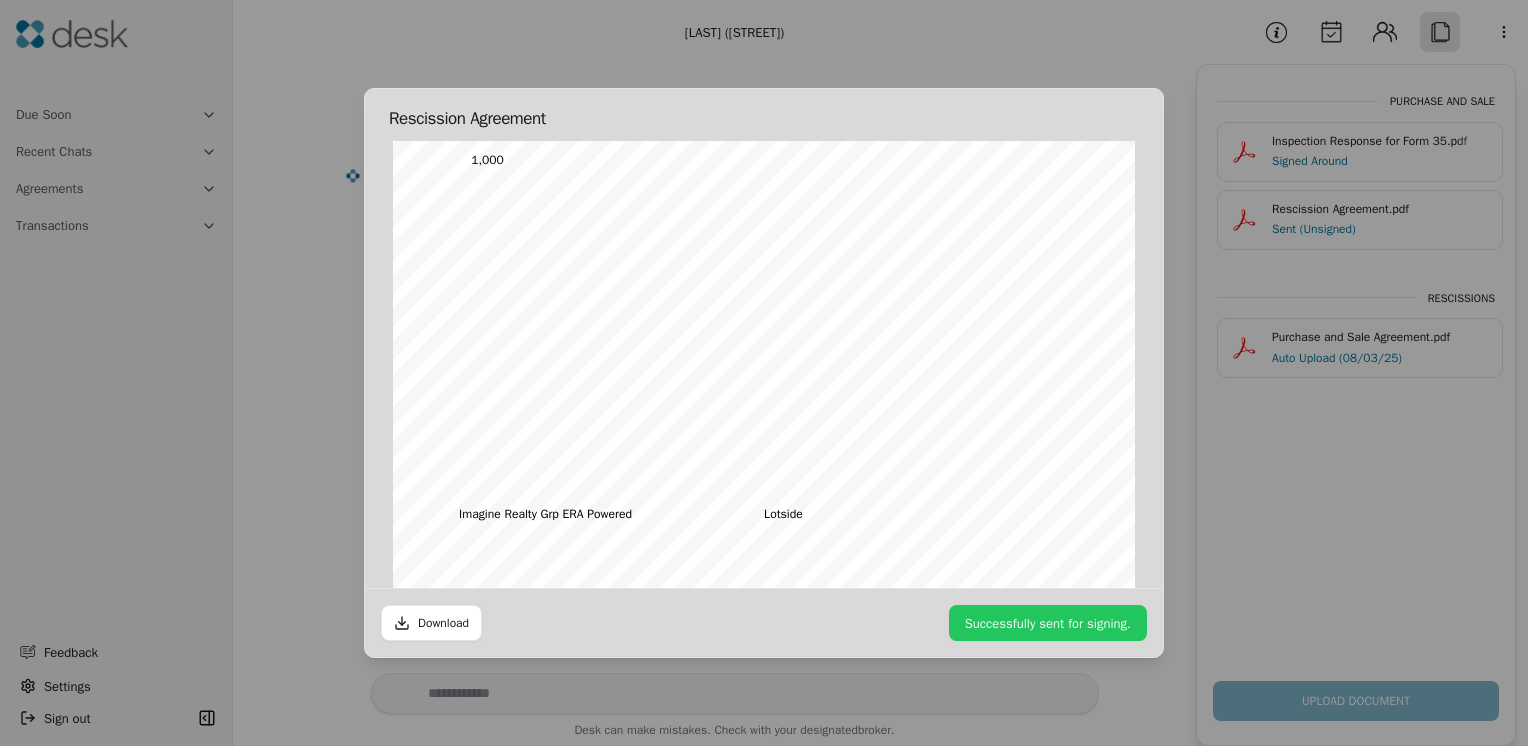 scroll, scrollTop: 476, scrollLeft: 0, axis: vertical 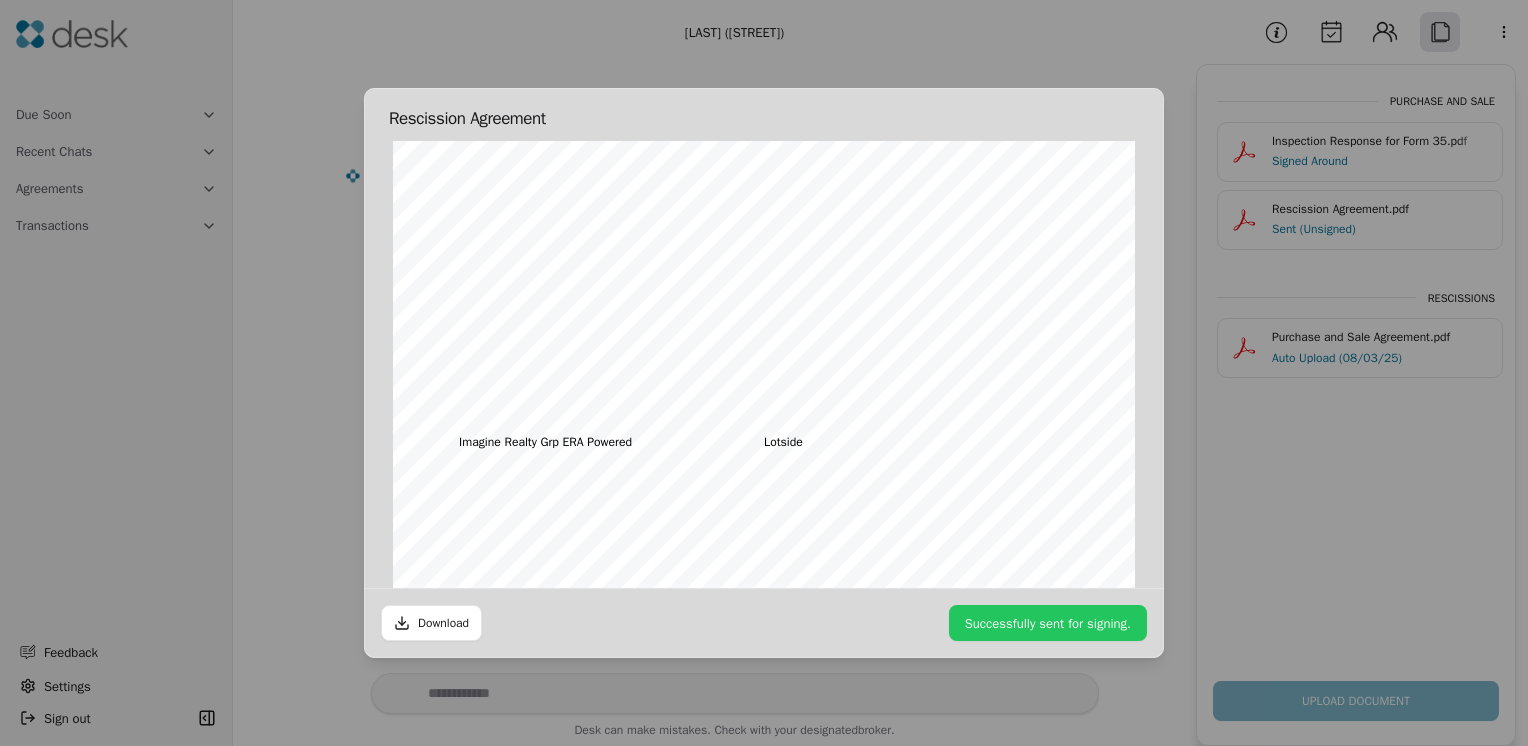 click on "SIGNER_DATA:0|name:[NAME]|[EMAIL]|routing_order:1|role:Signer|font_size:14|has_date:True|has_initials:False|page:1|x_sig:312|y:234|x_date:496|y_date:234|x_initials:0|additional_fields: SIGNER_DATA:1|name:[NAME]|[EMAIL]|routing_order:2|role:Signer|font_size:14|has_date:True|has_initials:False|page:1|x_sig:312|y:128|x_date:496|y_date:128|x_initials:0|additional_fields: - [NAME] mm/dd/yyyy - [NAME] mm/dd/yyyy Form 51 ©Copyright 2022 Rescission Agreement Northwest Multiple Listing Service Rev. 10/22 ALL RIGHTS RESERVED Page 1 of 1 RESCISSION AGREEMENT The Purchase and Sale Agreement (the “Agreement”) dated ___________________________________________ between ____________________________________________________________________________ Buyer Buyer and ________________________________________________________________________________ (“Seller”), Seller Seller (the “Property”)" at bounding box center [764, 155] 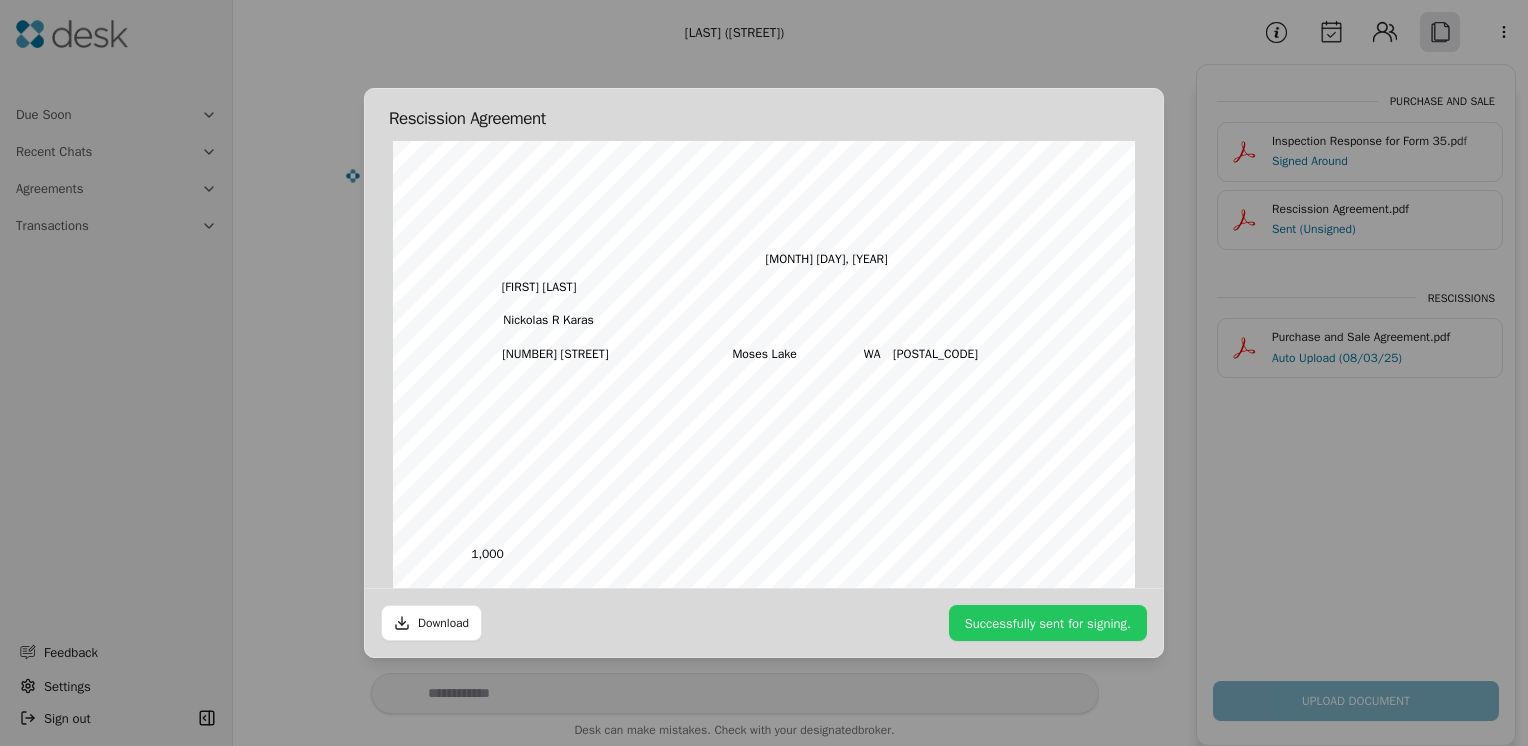 click on "1,000" at bounding box center (537, 555) 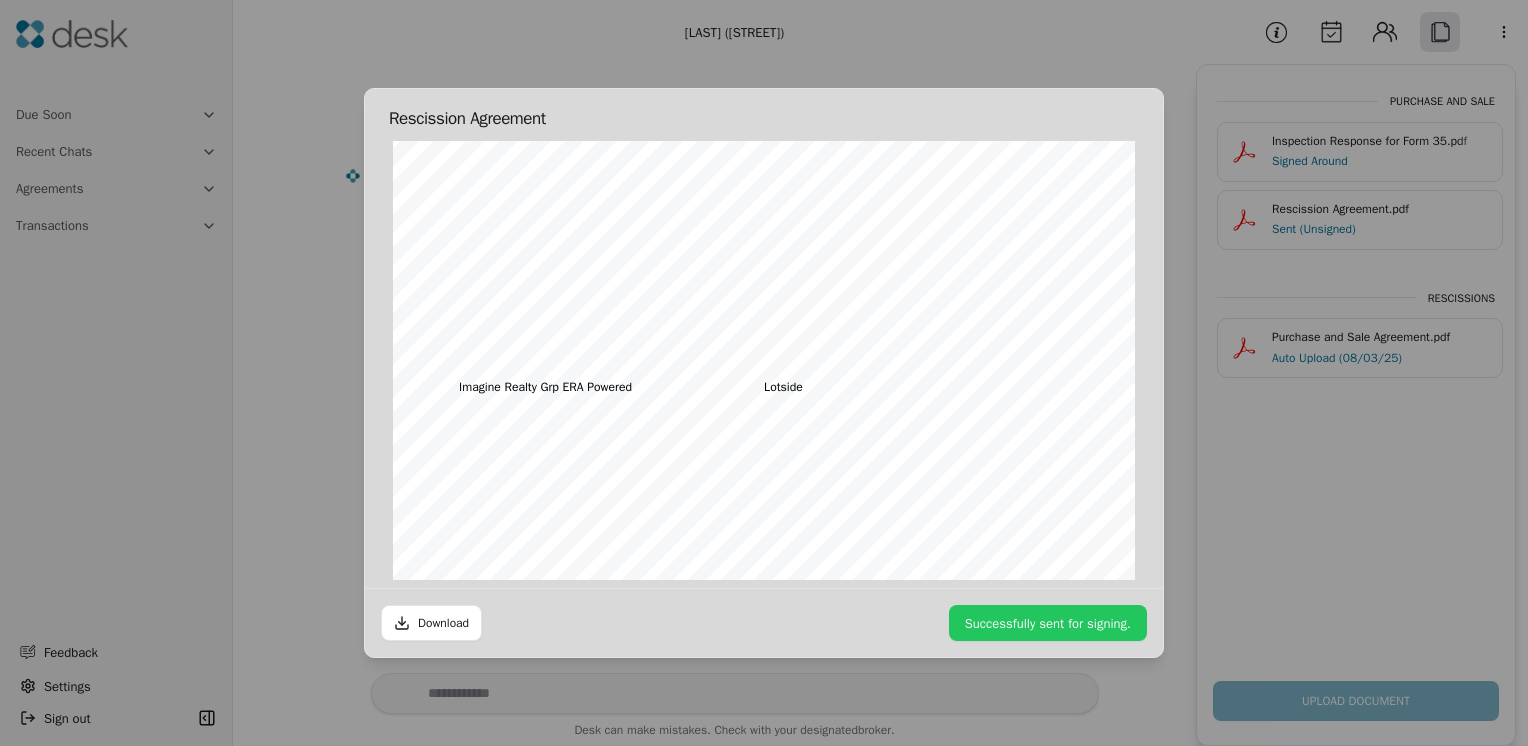 click on "SIGNER_DATA:0|name:[NAME]|[EMAIL]|routing_order:1|role:Signer|font_size:14|has_date:True|has_initials:False|page:1|x_sig:312|y:234|x_date:496|y_date:234|x_initials:0|additional_fields: SIGNER_DATA:1|name:[NAME]|[EMAIL]|routing_order:2|role:Signer|font_size:14|has_date:True|has_initials:False|page:1|x_sig:312|y:128|x_date:496|y_date:128|x_initials:0|additional_fields: - [NAME] mm/dd/yyyy - [NAME] mm/dd/yyyy Form 51 ©Copyright 2022 Rescission Agreement Northwest Multiple Listing Service Rev. 10/22 ALL RIGHTS RESERVED Page 1 of 1 RESCISSION AGREEMENT The Purchase and Sale Agreement (the “Agreement”) dated ___________________________________________ between ____________________________________________________________________________ Buyer Buyer and ________________________________________________________________________________ (“Seller”), Seller Seller (the “Property”)" at bounding box center [764, 100] 